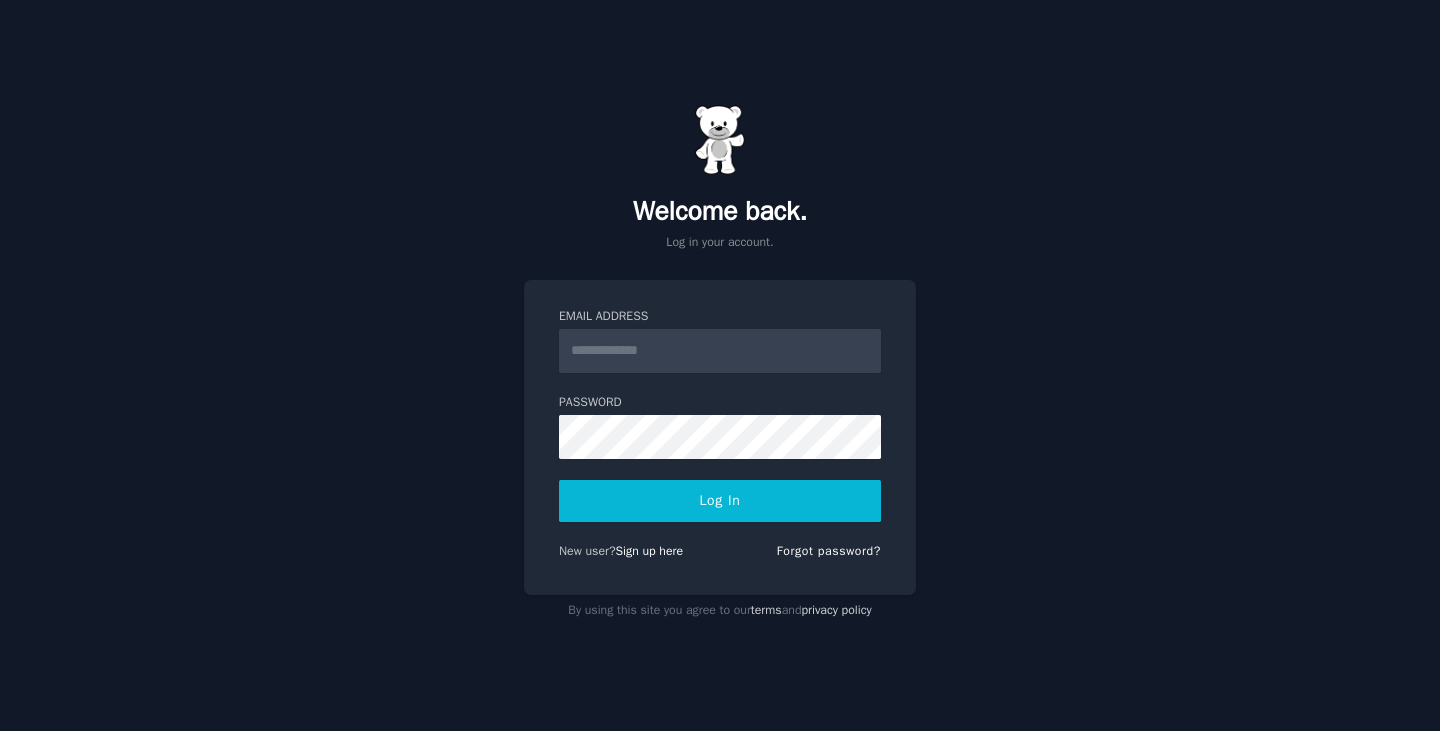 scroll, scrollTop: 0, scrollLeft: 0, axis: both 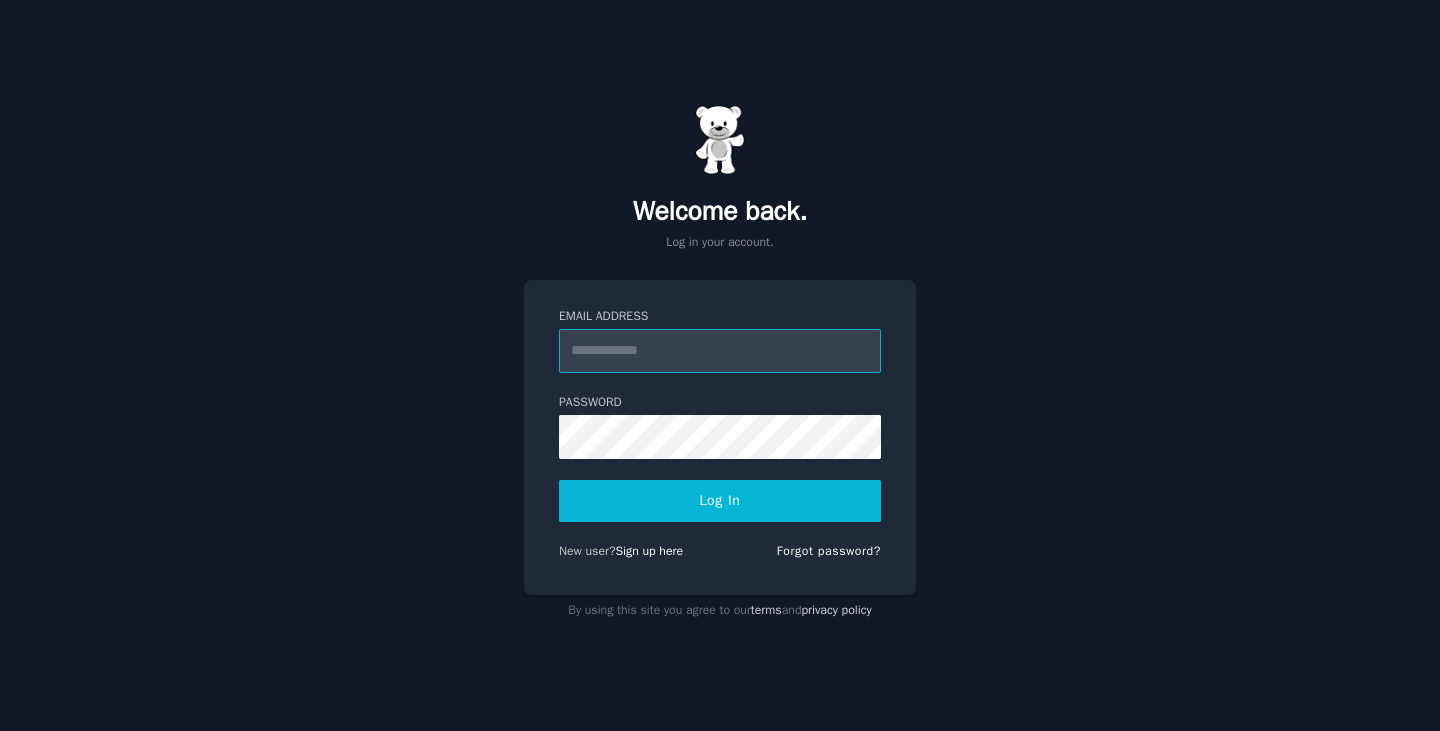 type on "**********" 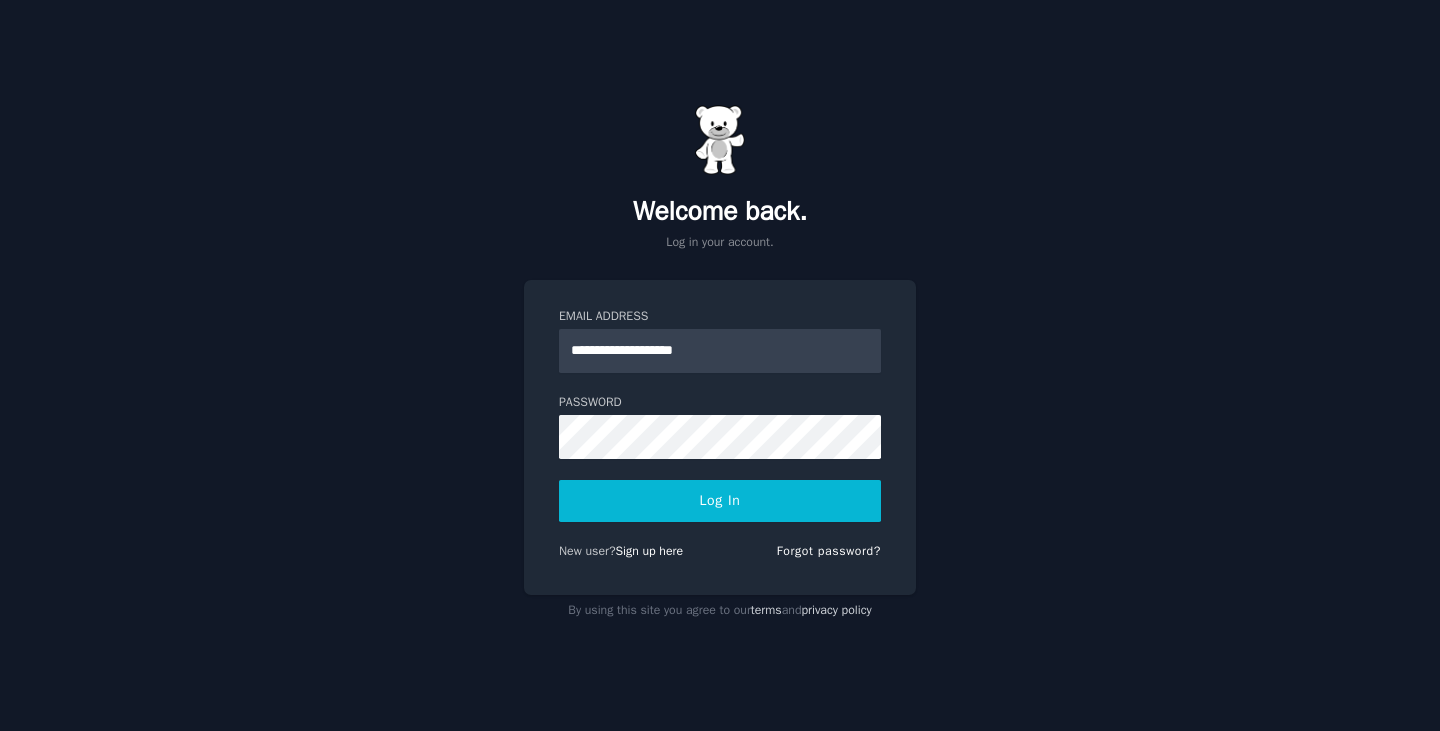 click on "Log In" at bounding box center [720, 501] 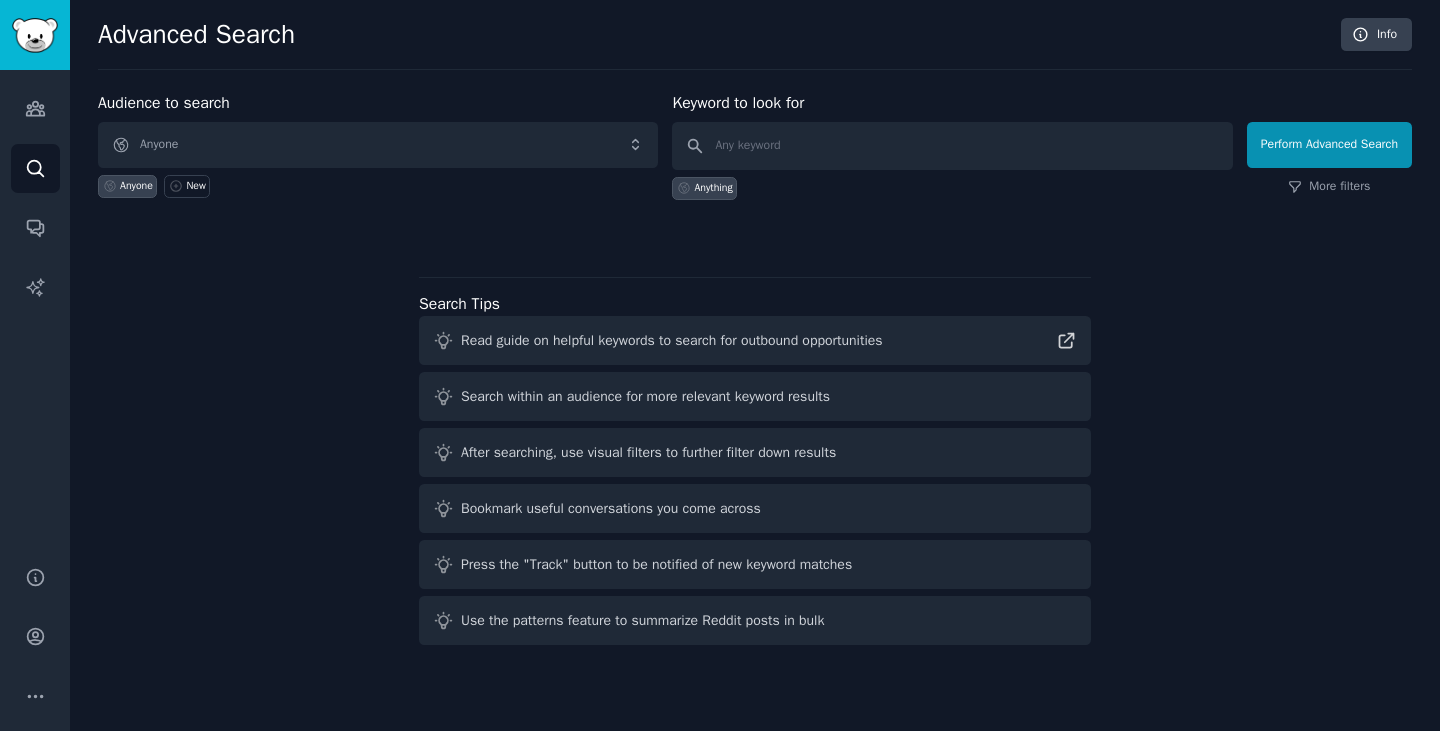 scroll, scrollTop: 0, scrollLeft: 0, axis: both 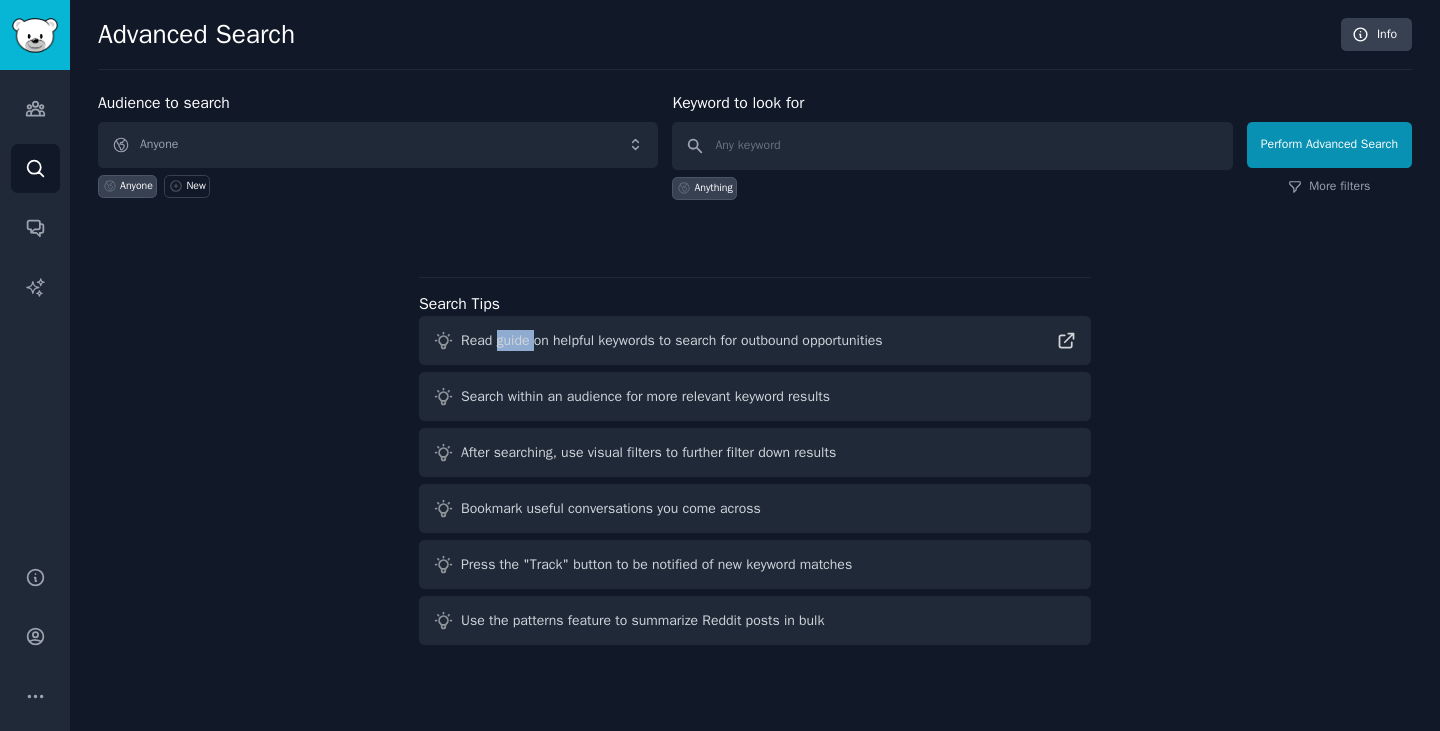 click on "Read guide on helpful keywords to search for outbound opportunities" at bounding box center [755, 340] 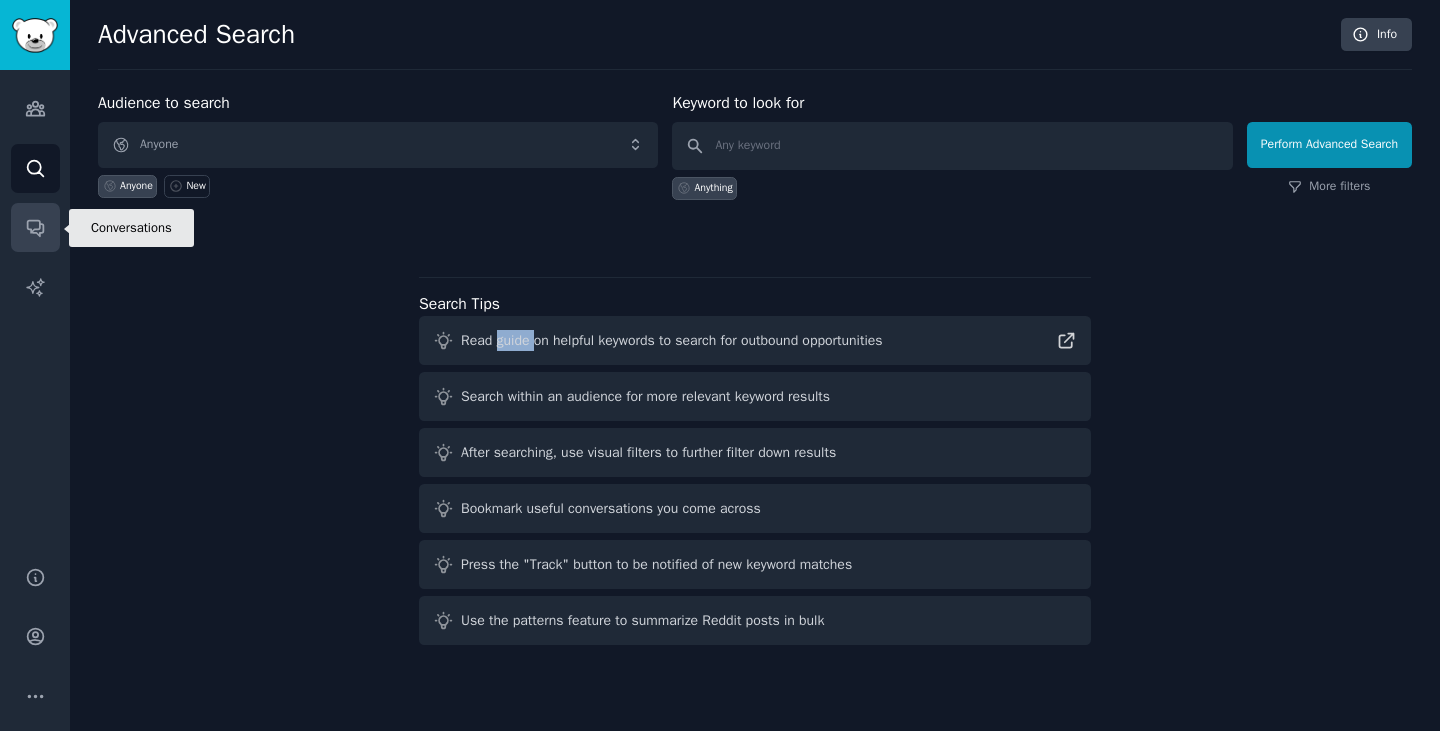 click on "Conversations" at bounding box center (35, 227) 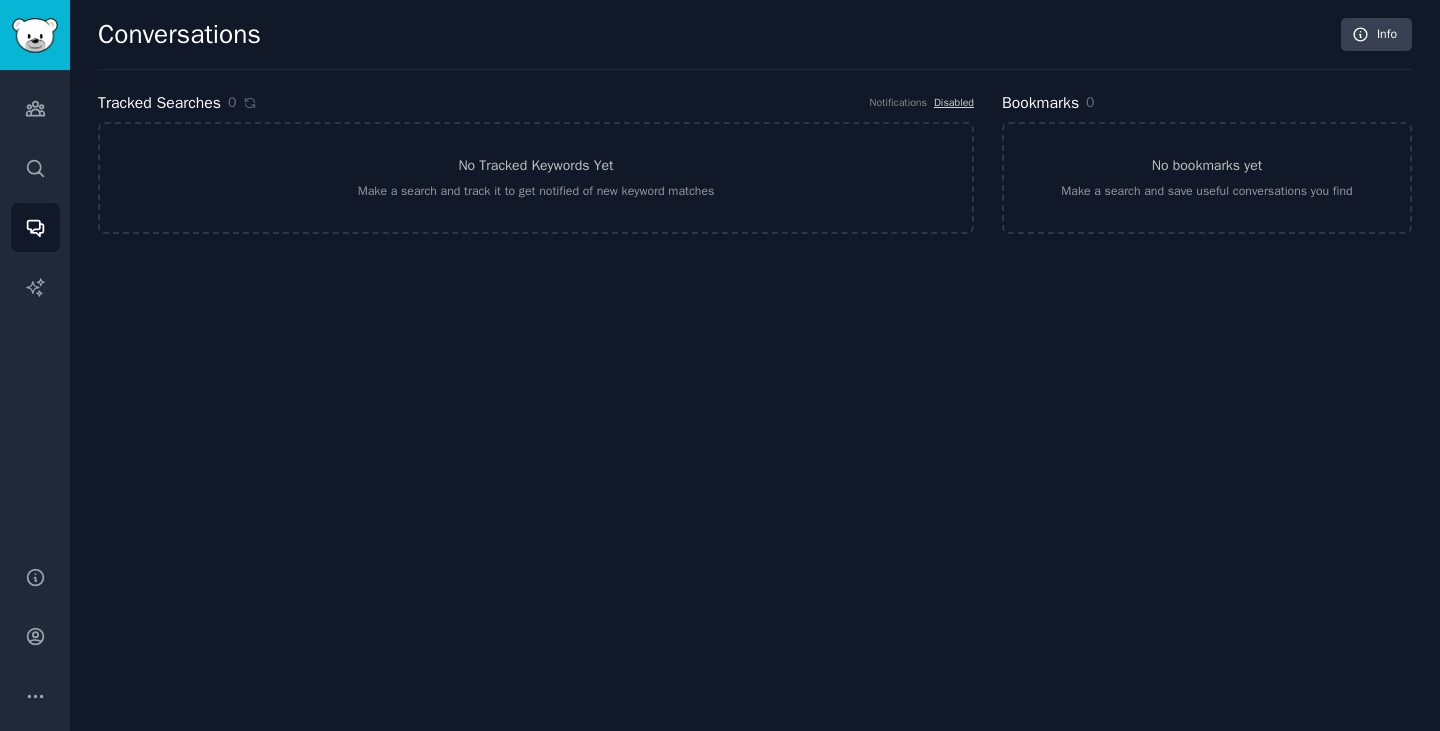 click on "Notifications" at bounding box center [898, 103] 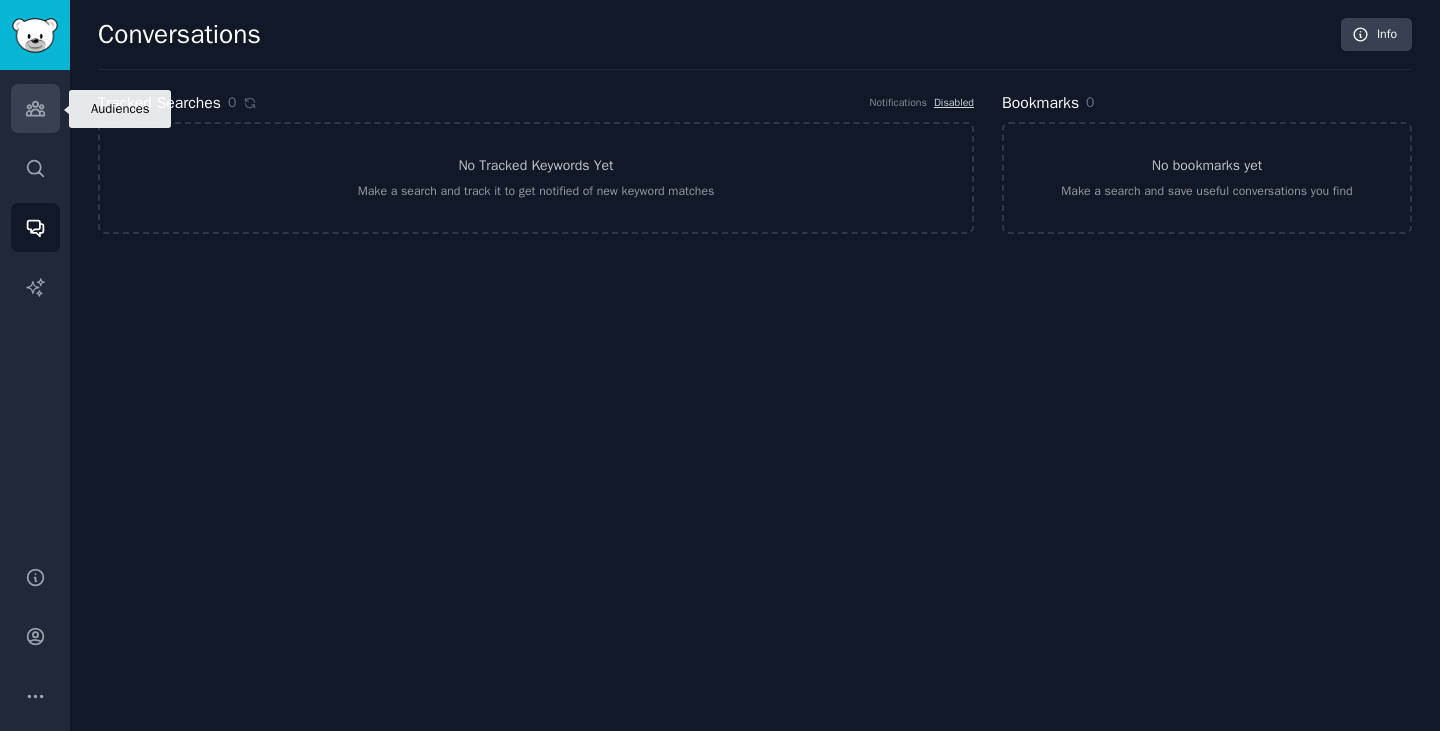 click on "Audiences" at bounding box center [35, 108] 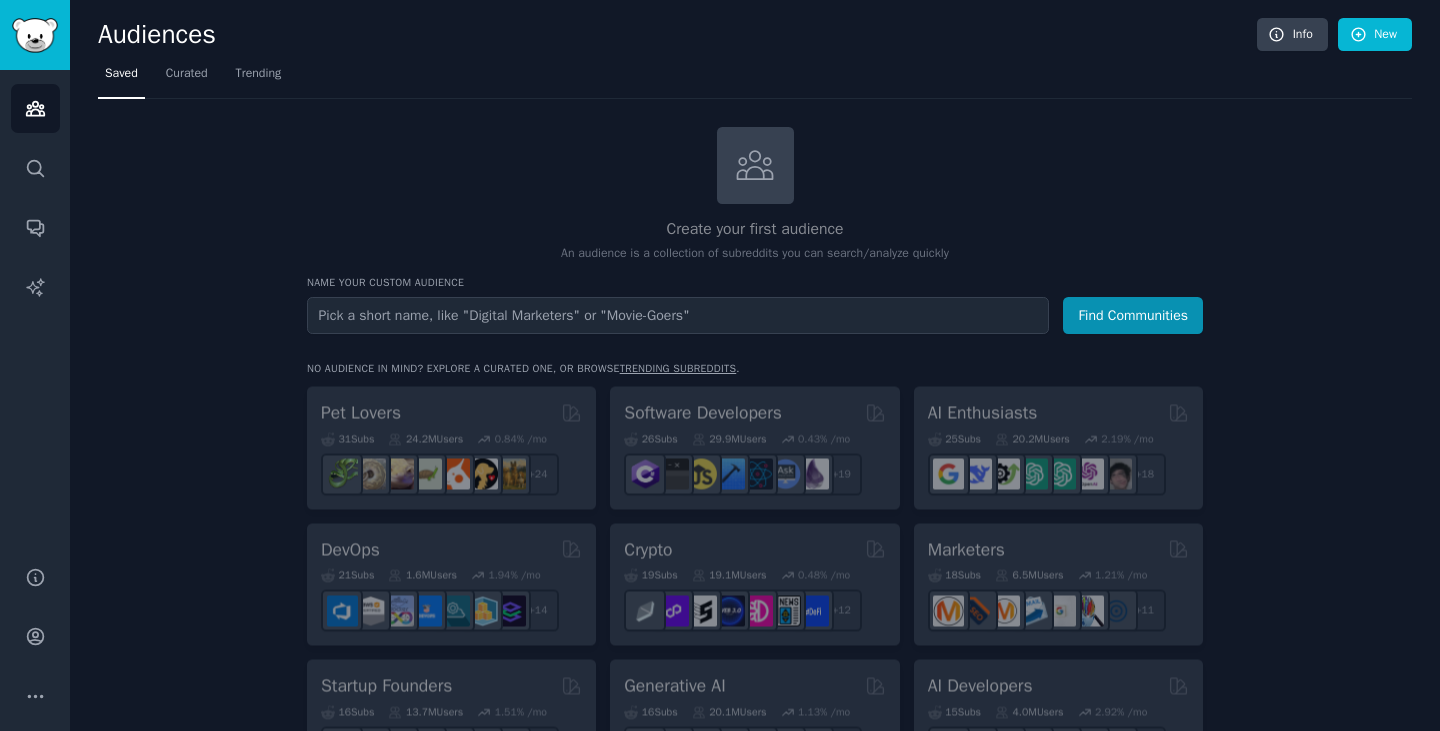 click at bounding box center [678, 315] 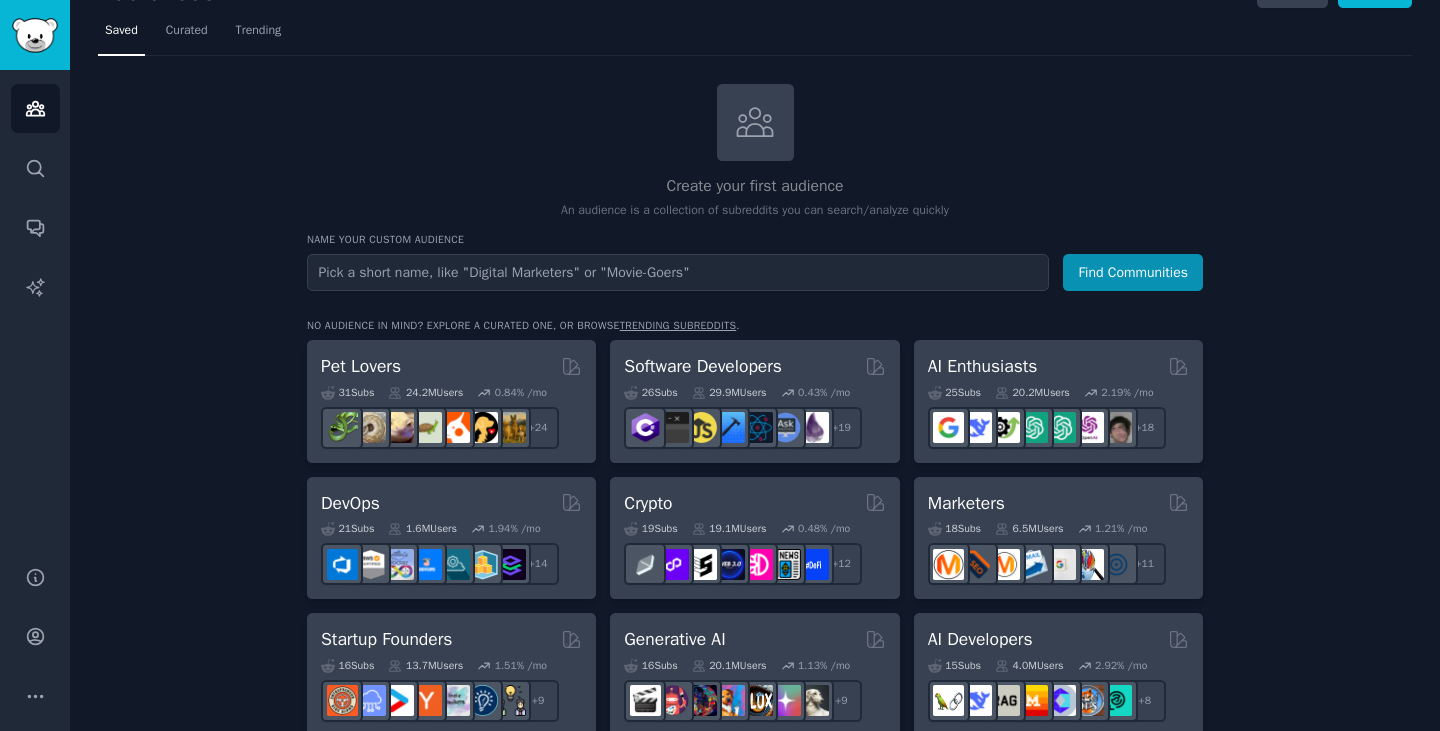scroll, scrollTop: 0, scrollLeft: 0, axis: both 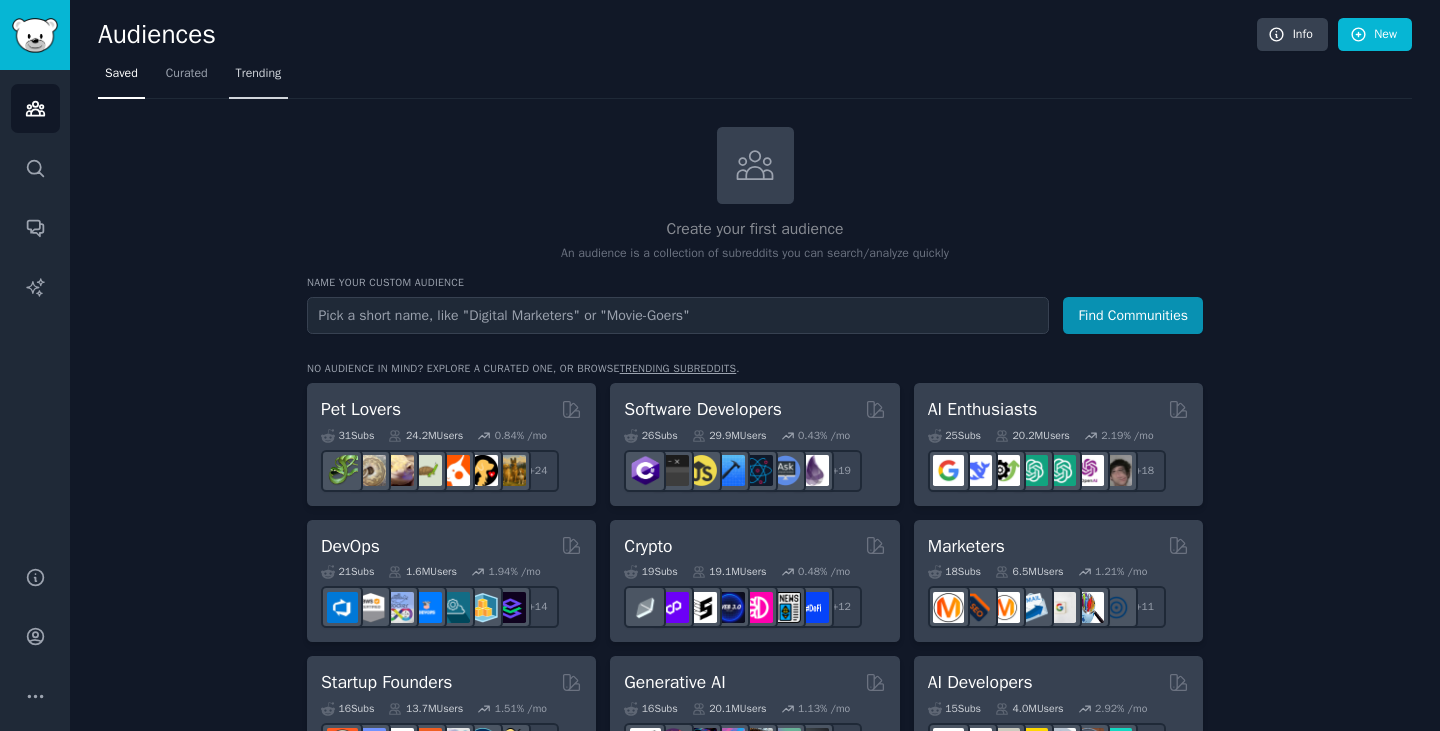 click on "Trending" at bounding box center (259, 78) 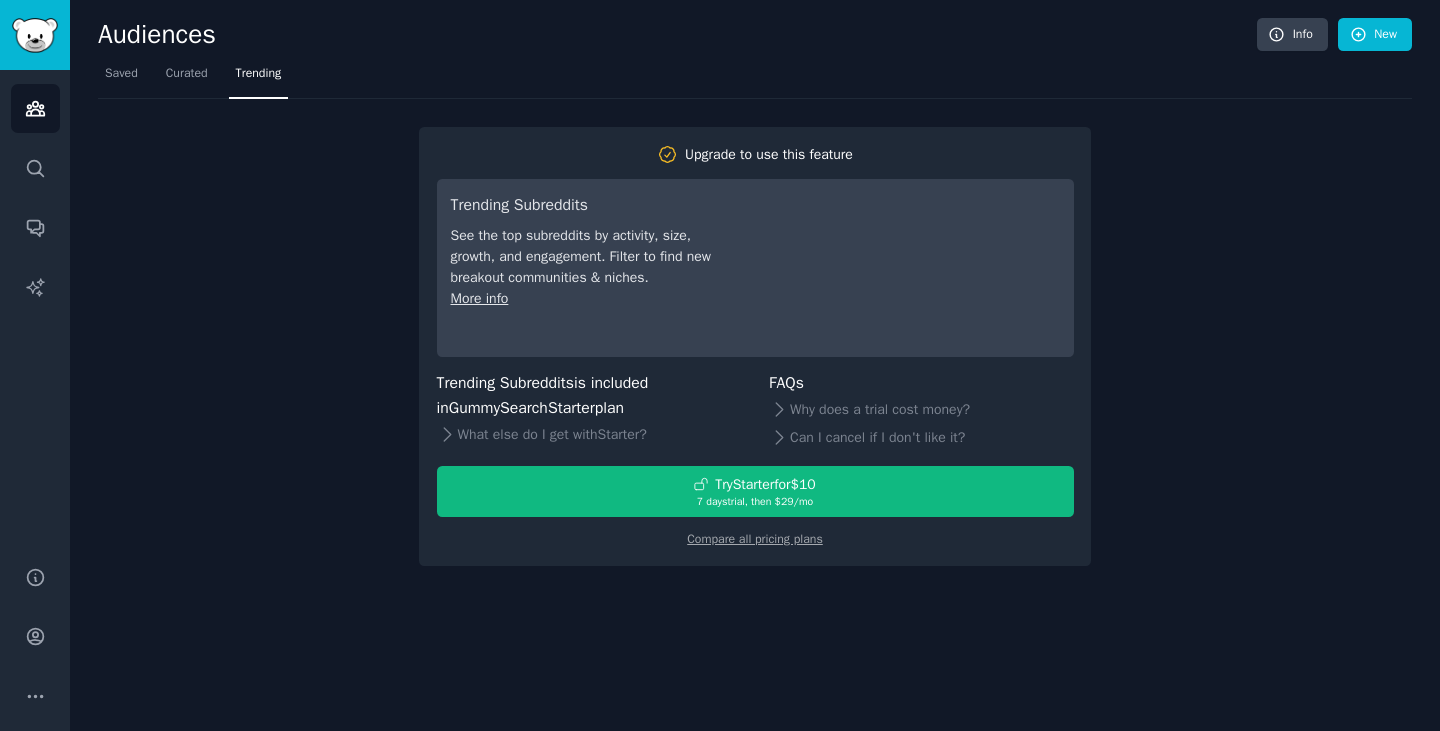 click on "Upgrade to use this feature Trending Subreddits See the top subreddits by activity, size, growth, and engagement. Filter to find new breakout communities & niches. More info Trending Subreddits  is included in  GummySearch  Starter  plan What else do I get with  Starter ? FAQs Why does a trial cost money? Can I cancel if I don't like it? Try  Starter  for  $10 7 days  trial, then $ 29 /mo Compare all pricing plans" at bounding box center (755, 332) 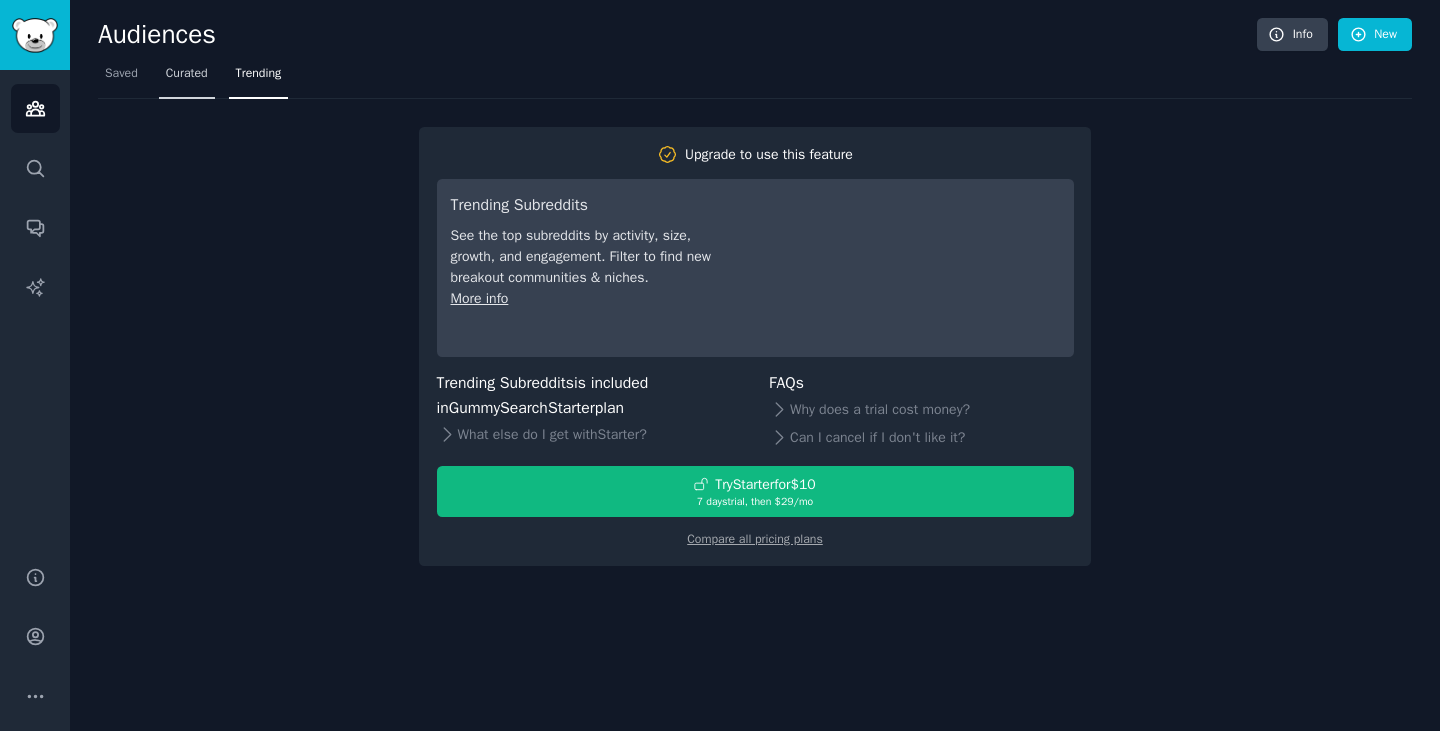 click on "Curated" at bounding box center [187, 74] 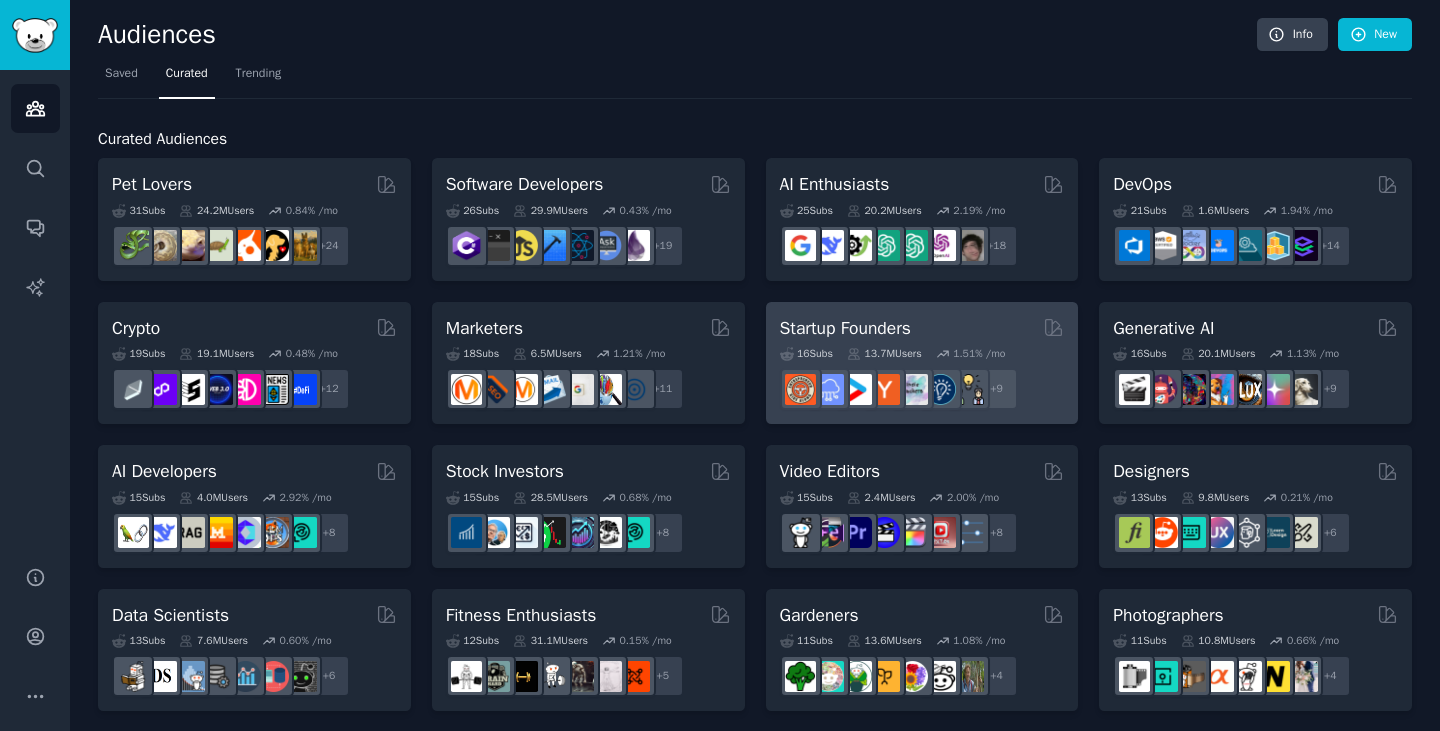 click on "Startup Founders" at bounding box center [845, 328] 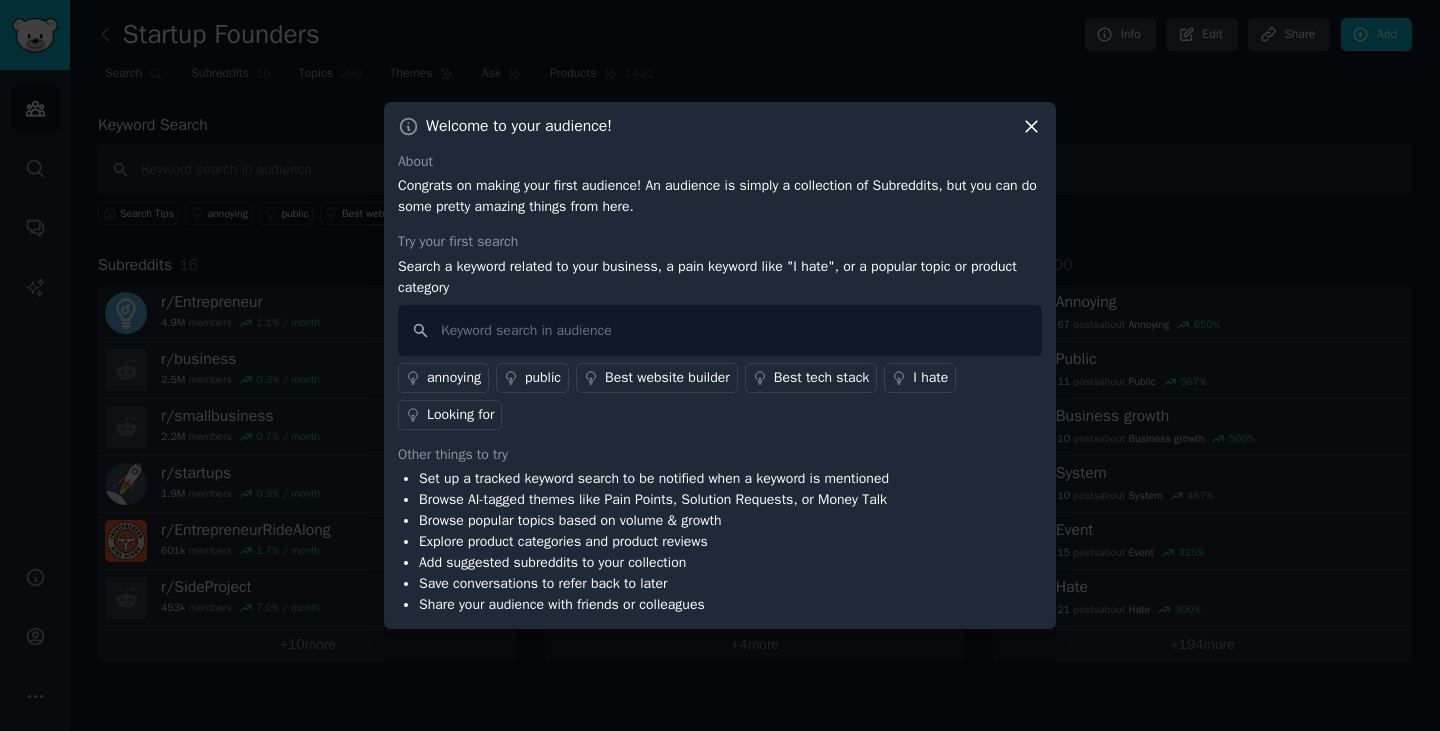click on "Search a keyword related to your business, a pain keyword like "I hate", or a popular topic or product category" at bounding box center [720, 277] 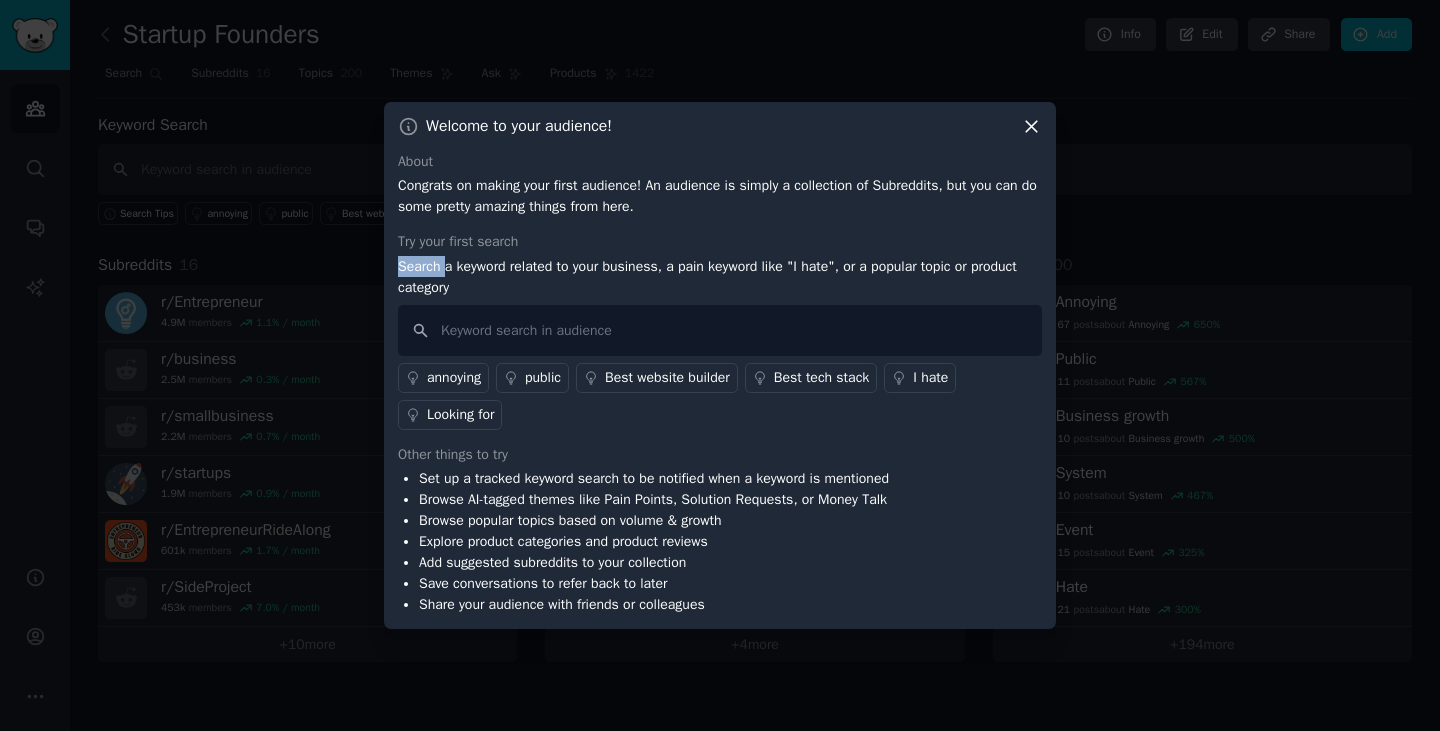 click on "Search a keyword related to your business, a pain keyword like "I hate", or a popular topic or product category" at bounding box center [720, 277] 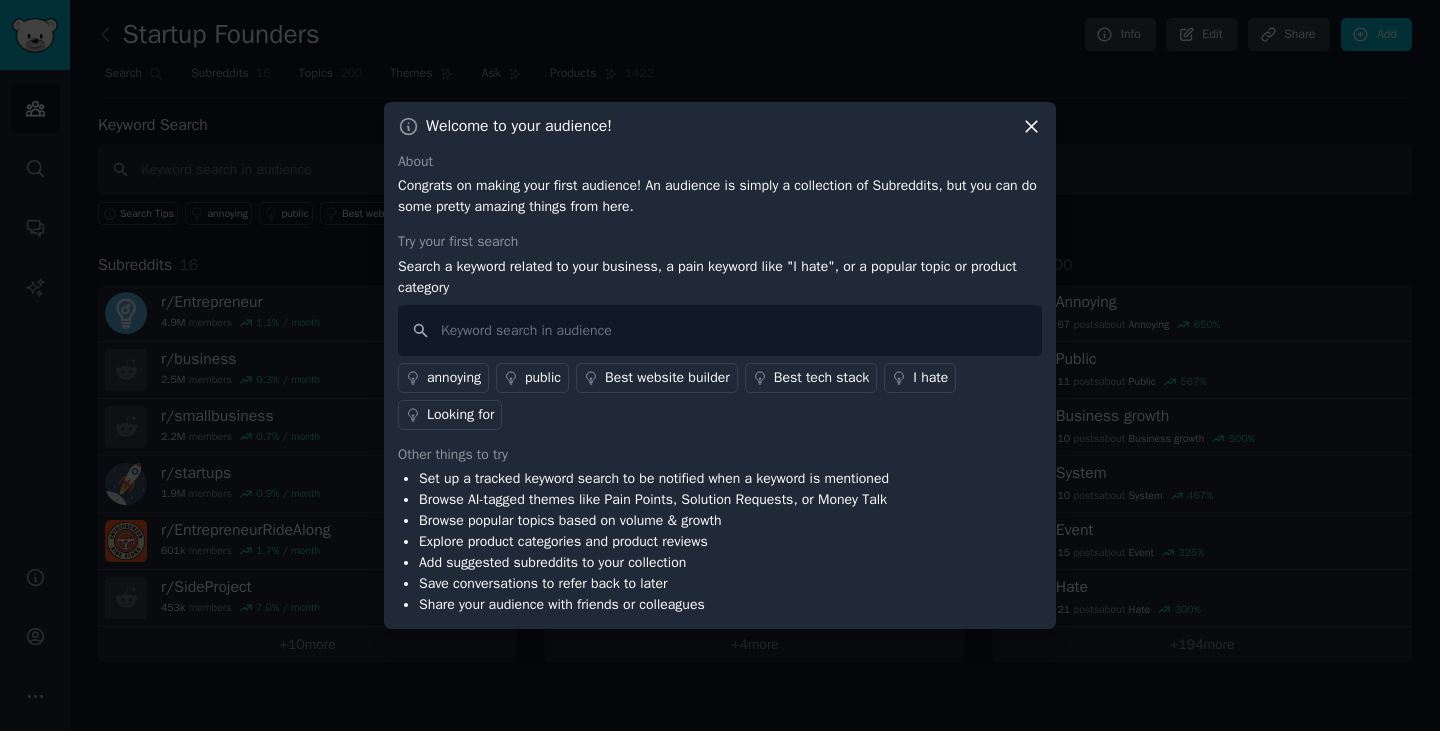 click on "Search a keyword related to your business, a pain keyword like "I hate", or a popular topic or product category" at bounding box center [720, 277] 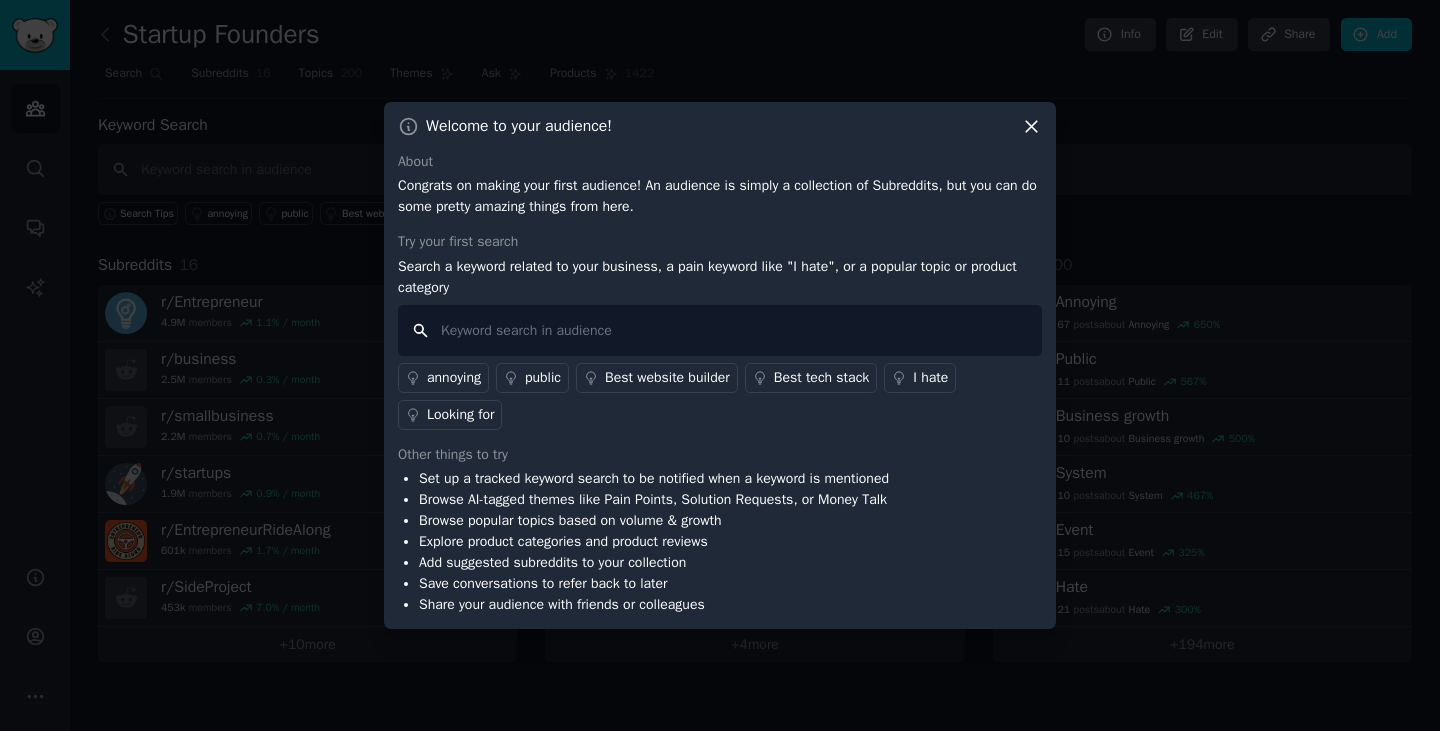 click at bounding box center (720, 330) 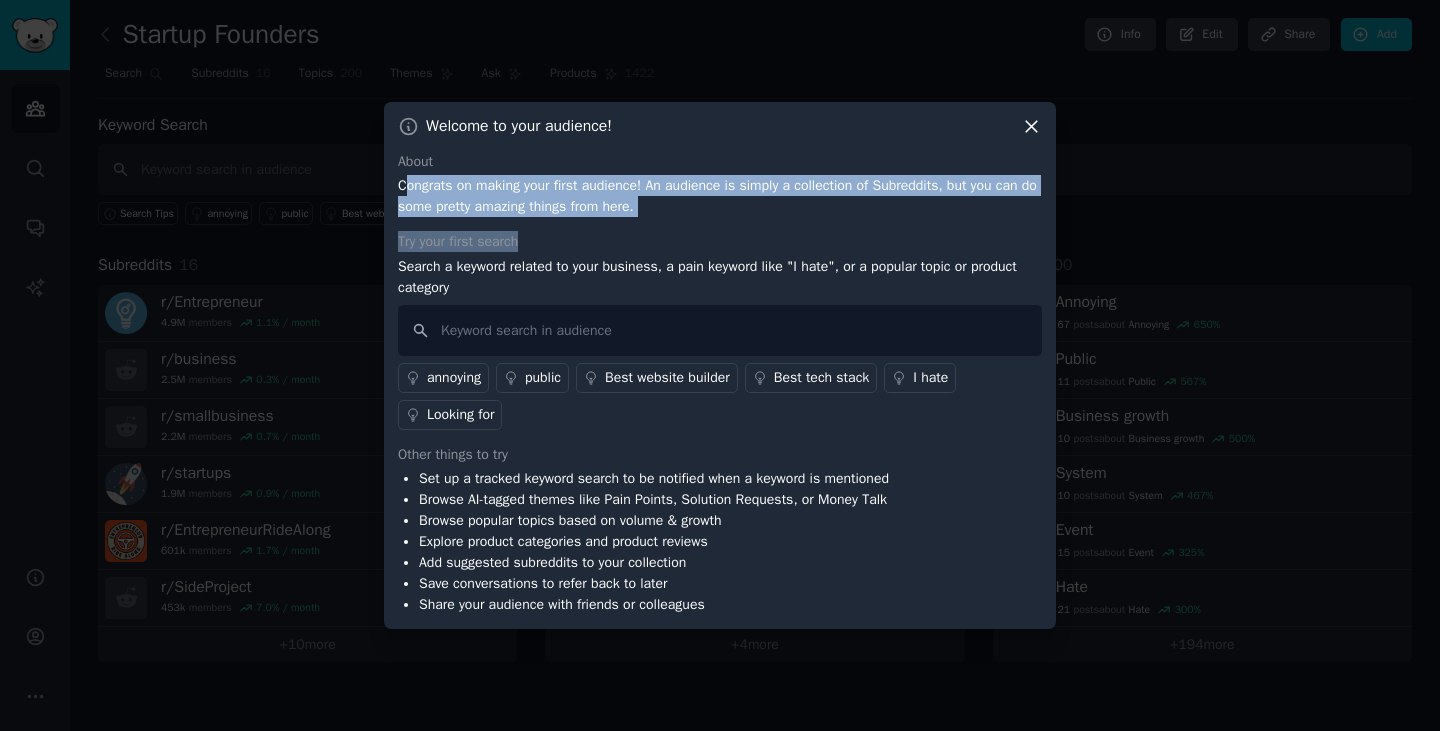 drag, startPoint x: 407, startPoint y: 188, endPoint x: 755, endPoint y: 220, distance: 349.46817 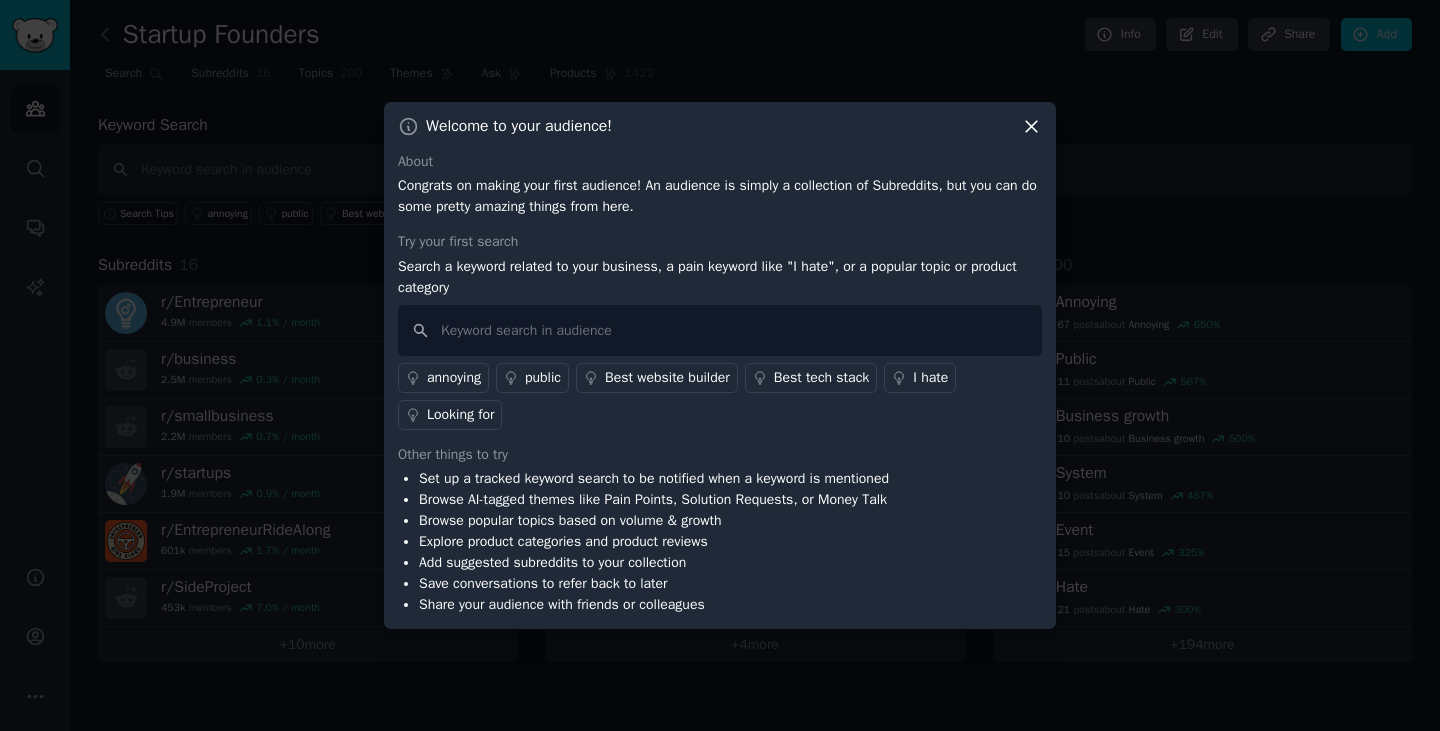 click on "About Congrats on making your first audience! An audience is simply a collection of Subreddits, but you can do some pretty amazing things from here. Try your first search Search a keyword related to your business, a pain keyword like "I hate", or a popular topic or product category annoying public Best website builder Best tech stack I hate Looking for Other things to try Set up a tracked keyword search to be notified when a keyword is mentioned Browse AI-tagged themes like Pain Points, Solution Requests, or Money Talk Browse popular topics based on volume & growth Explore product categories and product reviews Add suggested subreddits to your collection Save conversations to refer back to later Share your audience with friends or colleagues" at bounding box center [720, 383] 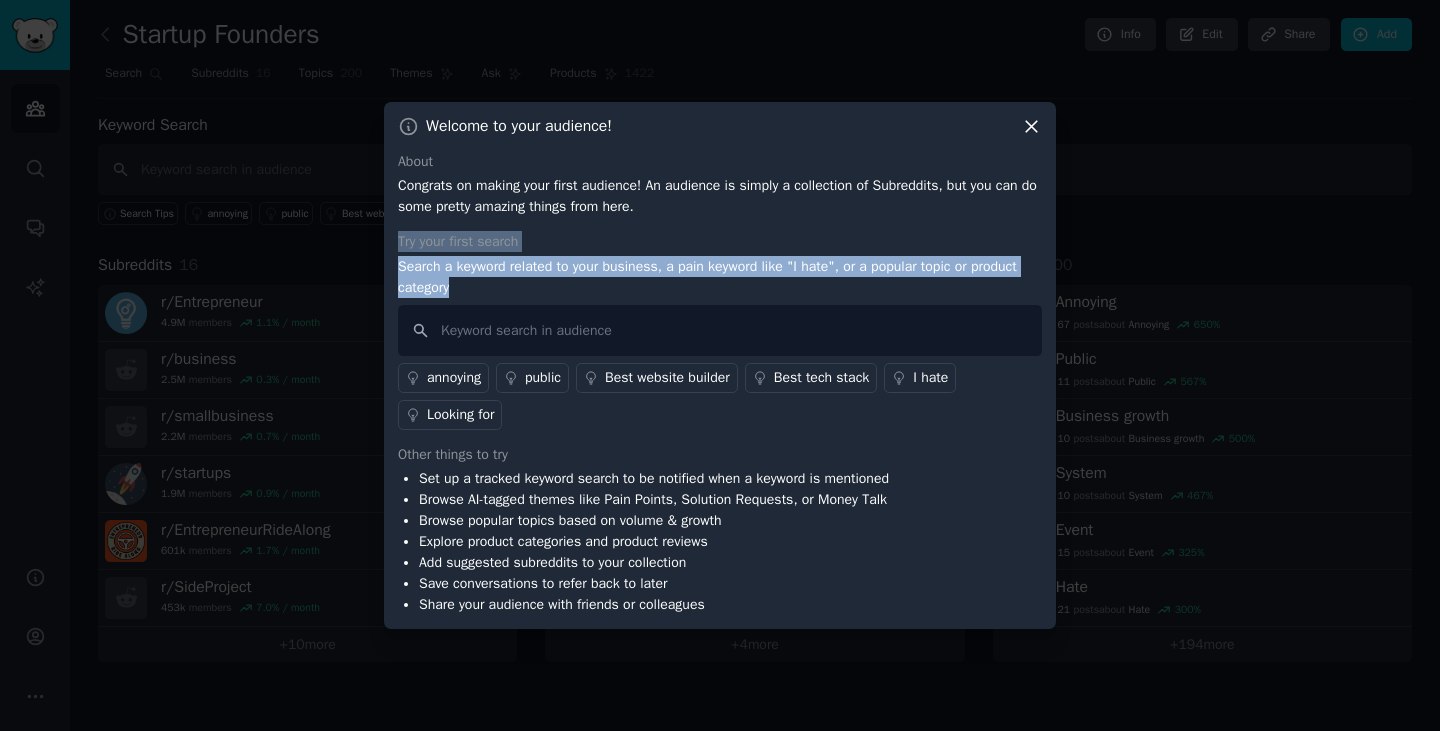 drag, startPoint x: 755, startPoint y: 220, endPoint x: 761, endPoint y: 288, distance: 68.26419 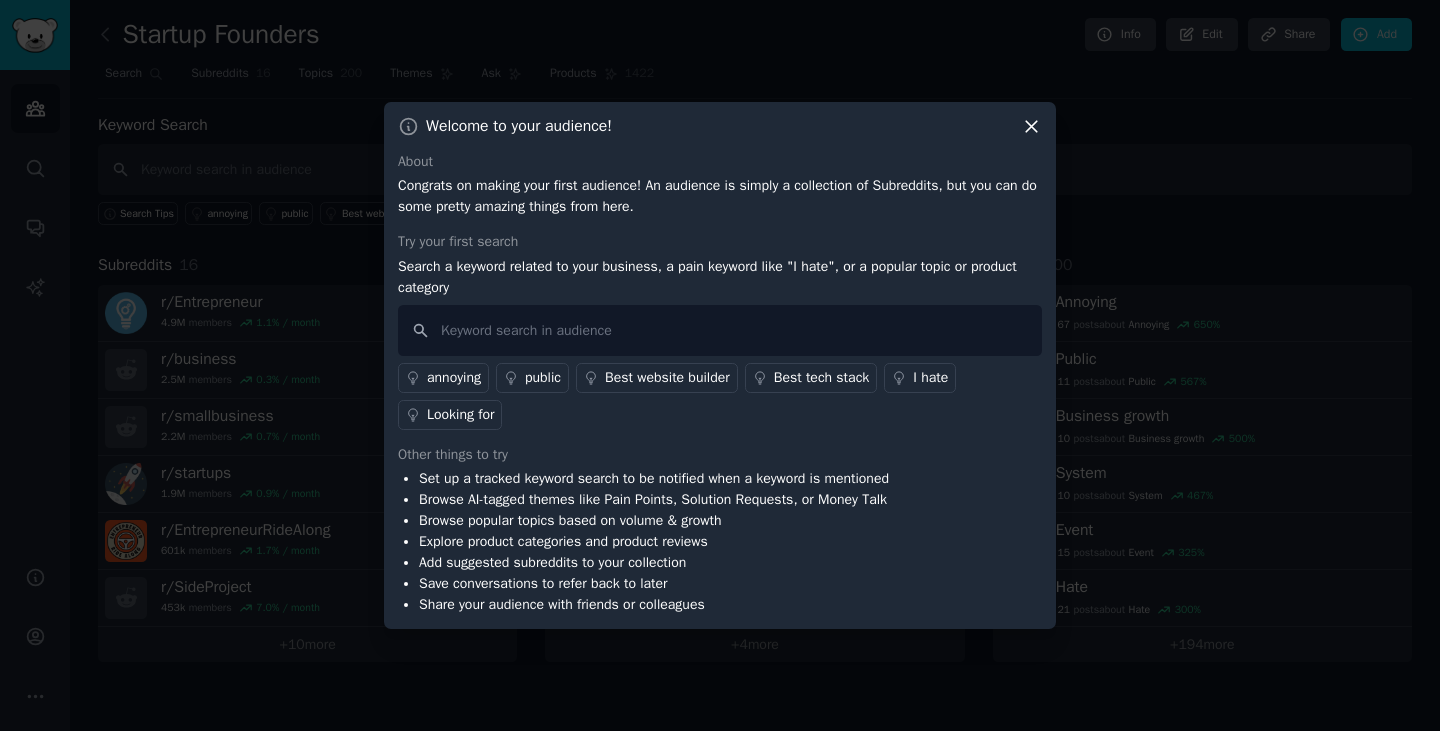 click on "Search a keyword related to your business, a pain keyword like "I hate", or a popular topic or product category" at bounding box center (720, 277) 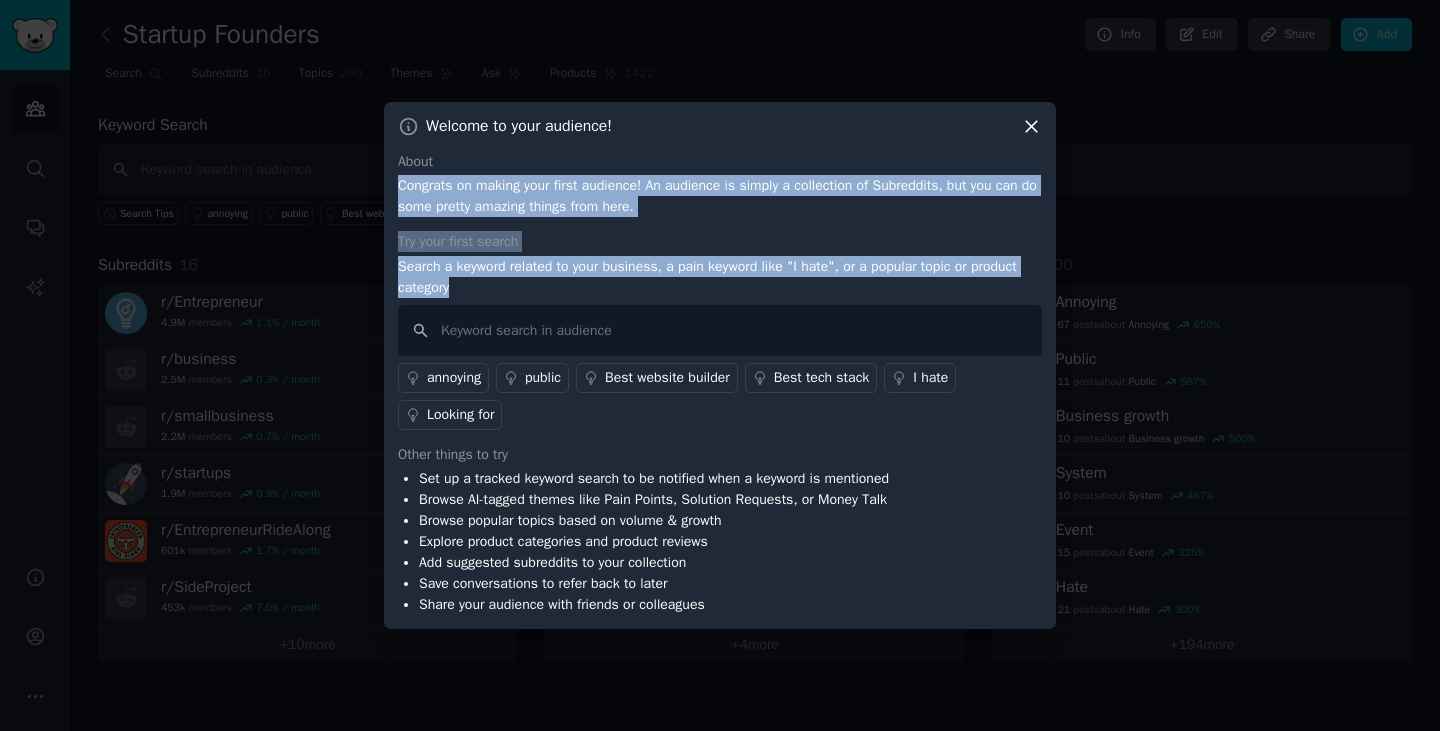 drag, startPoint x: 761, startPoint y: 289, endPoint x: 446, endPoint y: 194, distance: 329.01367 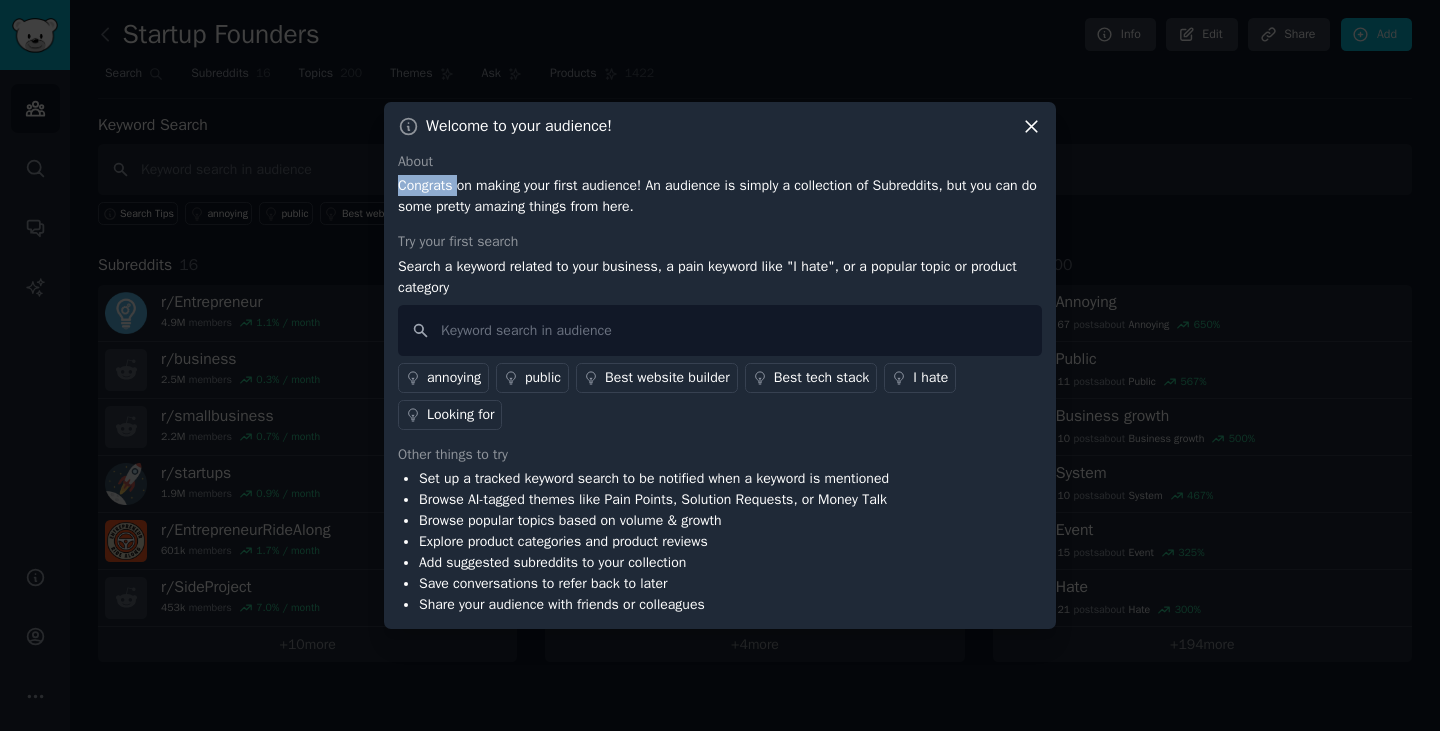 click on "Congrats on making your first audience! An audience is simply a collection of Subreddits, but you can do some pretty amazing things from here." at bounding box center [720, 196] 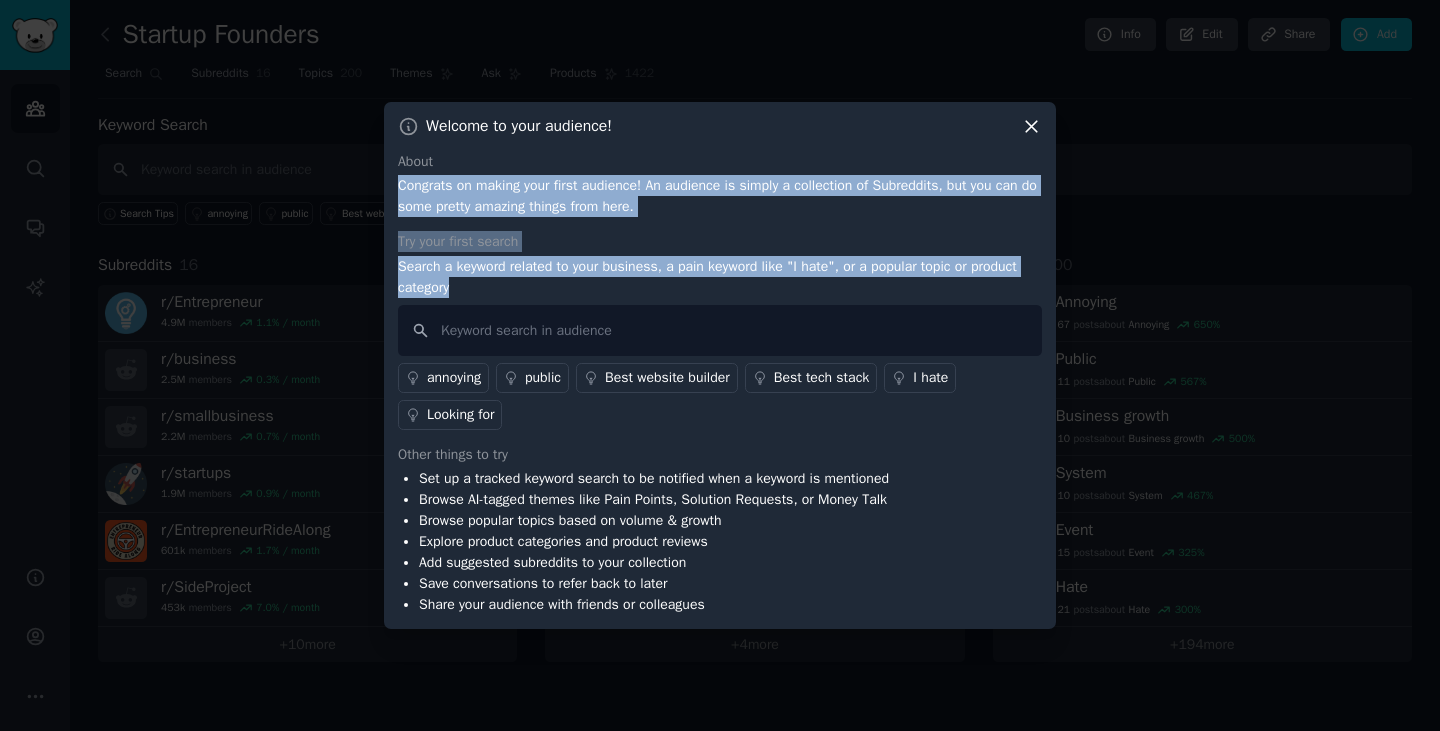 drag, startPoint x: 441, startPoint y: 195, endPoint x: 686, endPoint y: 281, distance: 259.65555 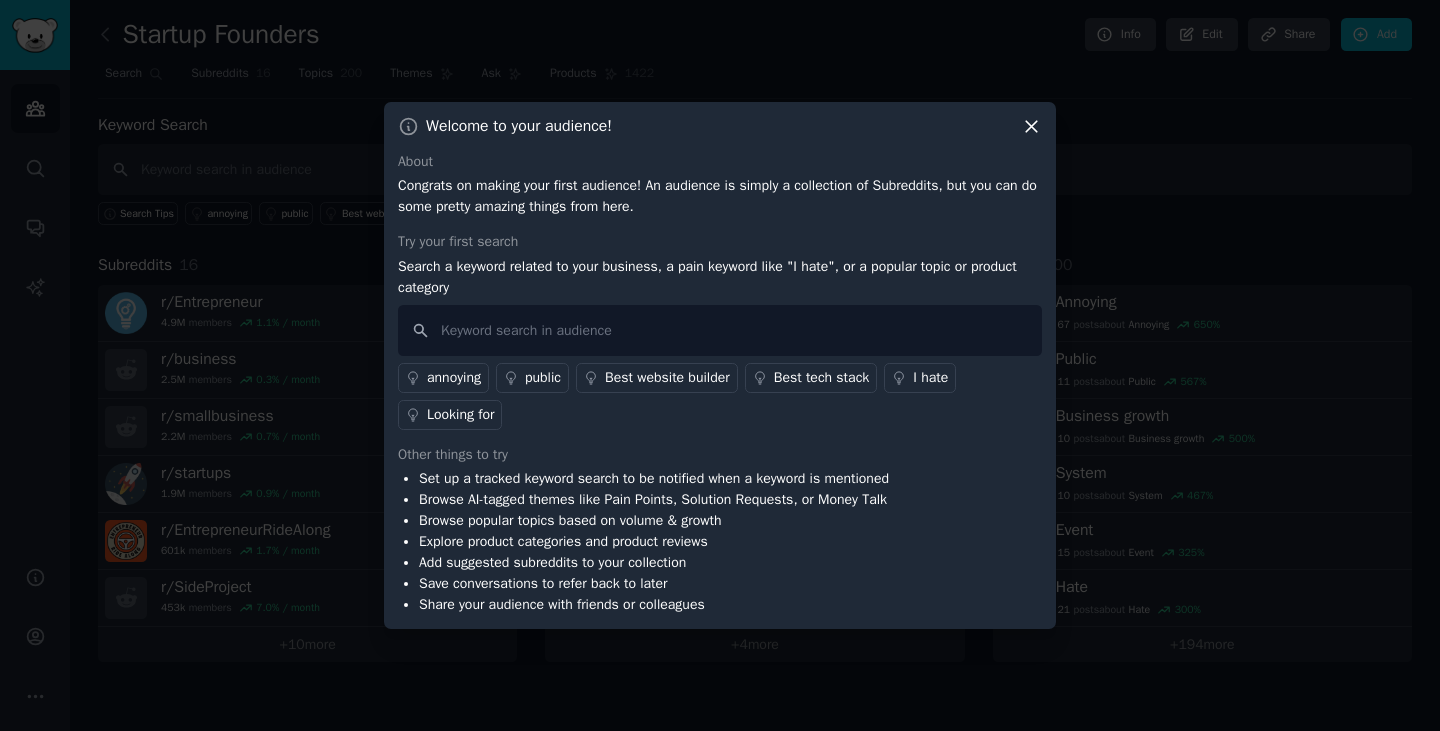 click on "Search a keyword related to your business, a pain keyword like "I hate", or a popular topic or product category" at bounding box center (720, 277) 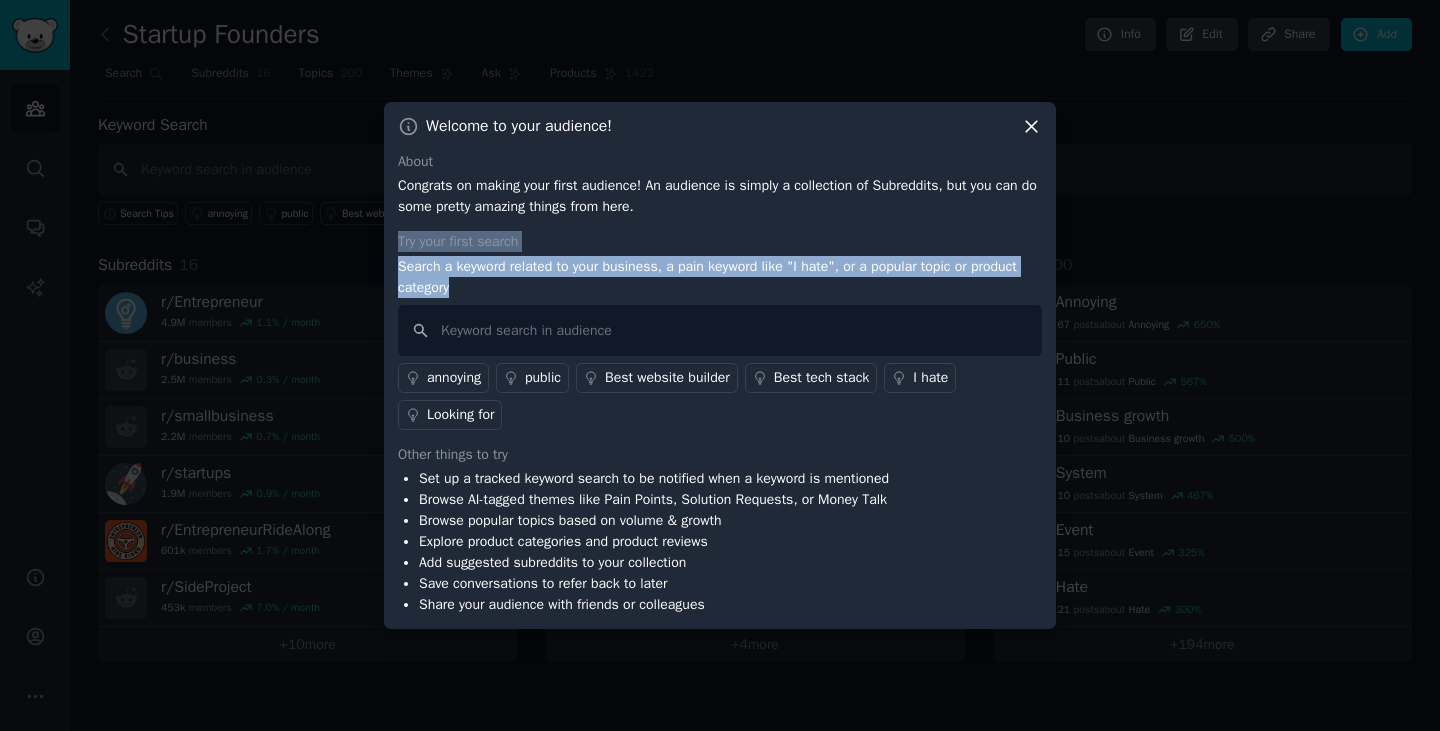 drag, startPoint x: 686, startPoint y: 281, endPoint x: 466, endPoint y: 211, distance: 230.86794 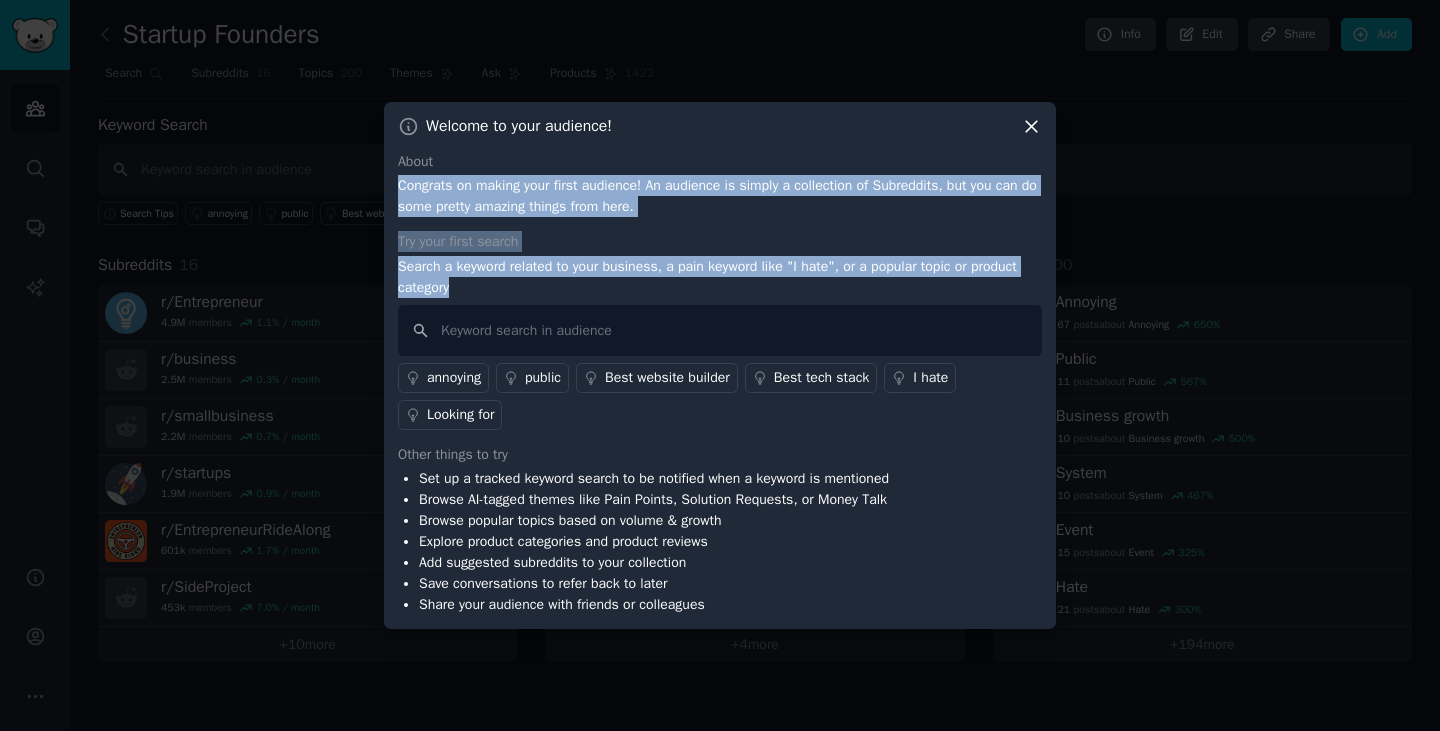click on "Congrats on making your first audience! An audience is simply a collection of Subreddits, but you can do some pretty amazing things from here." at bounding box center (720, 196) 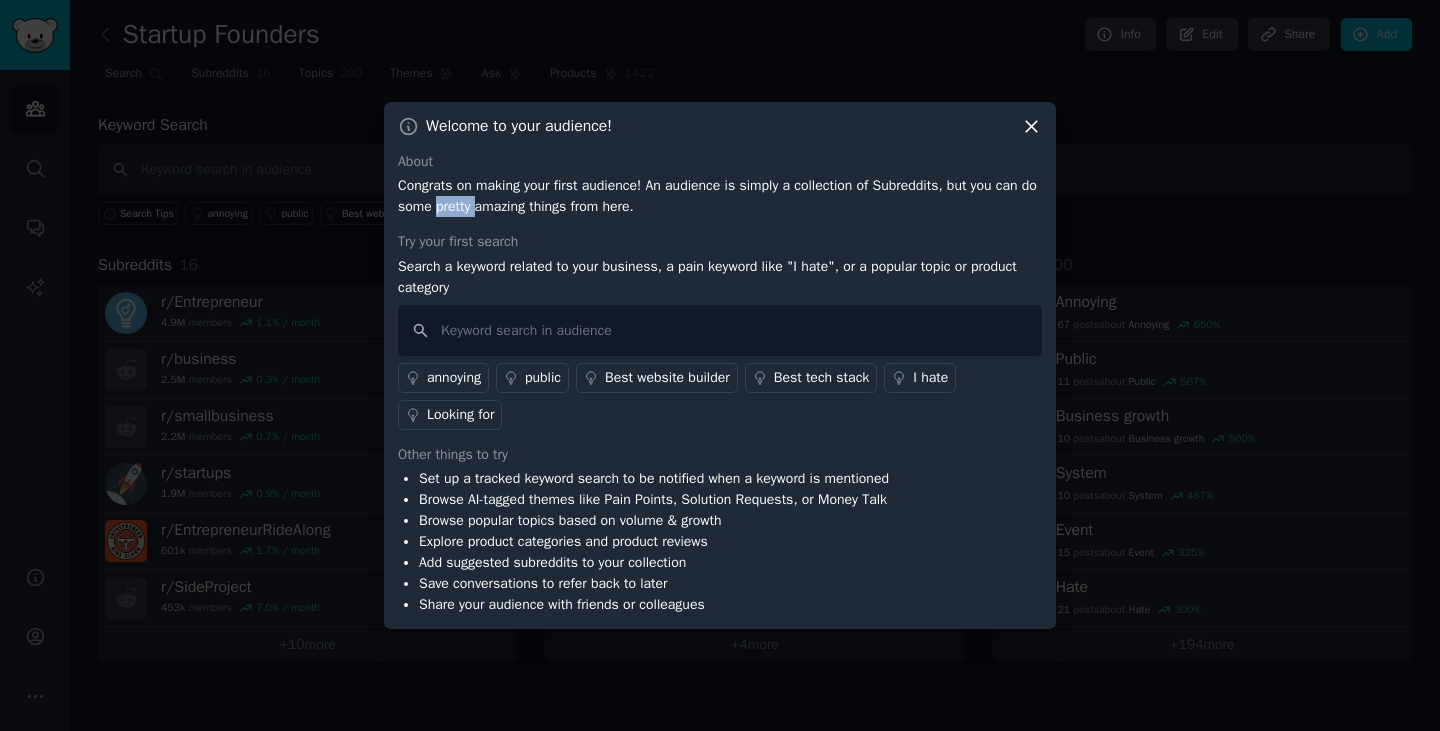 click on "Congrats on making your first audience! An audience is simply a collection of Subreddits, but you can do some pretty amazing things from here." at bounding box center [720, 196] 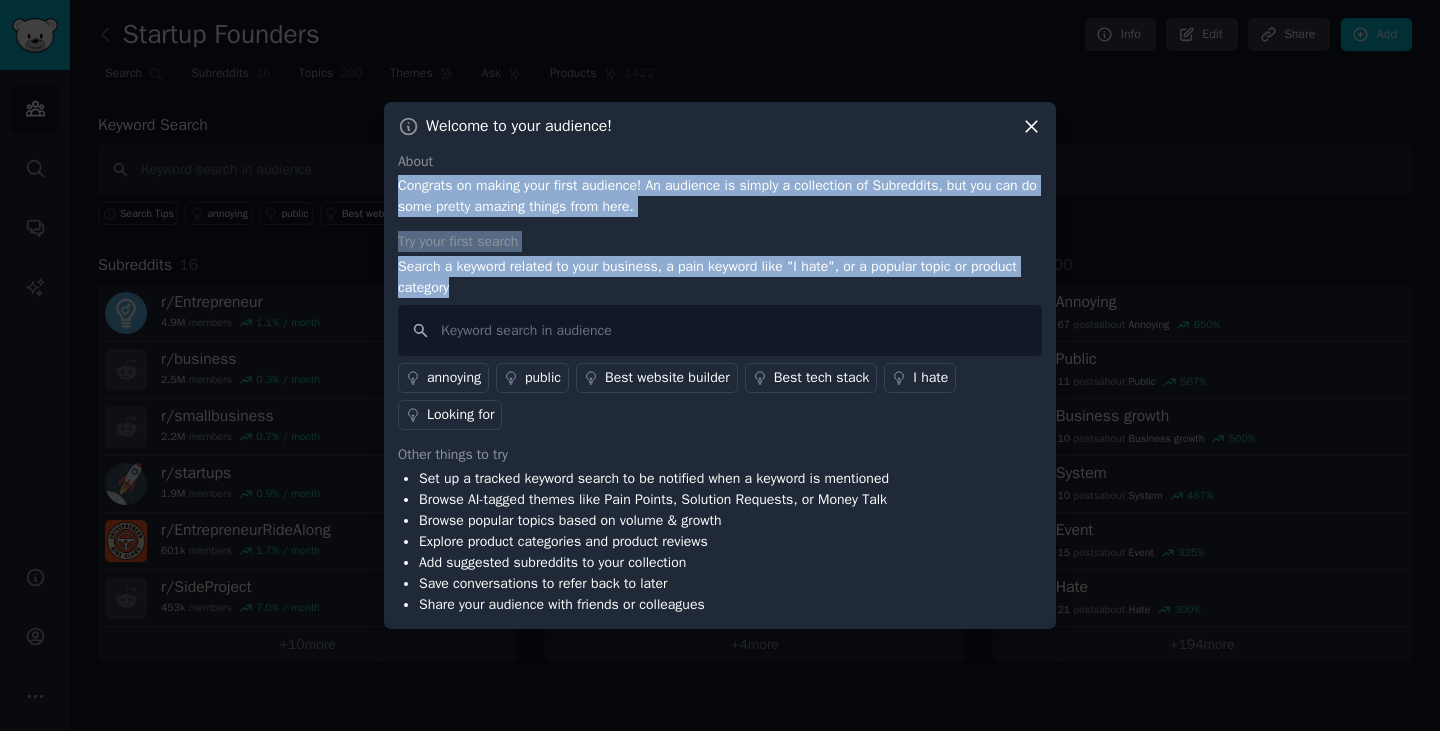 drag, startPoint x: 465, startPoint y: 210, endPoint x: 558, endPoint y: 280, distance: 116.40017 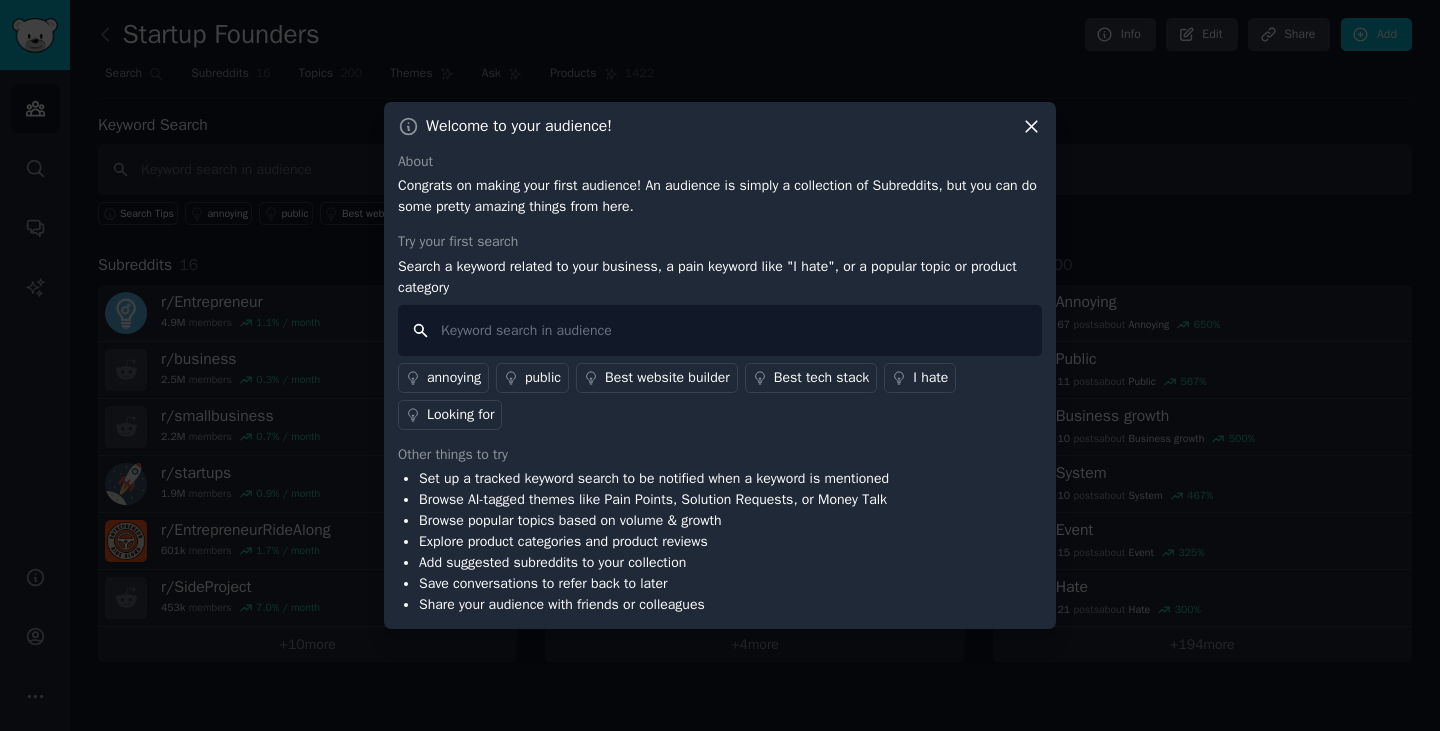 click at bounding box center (720, 330) 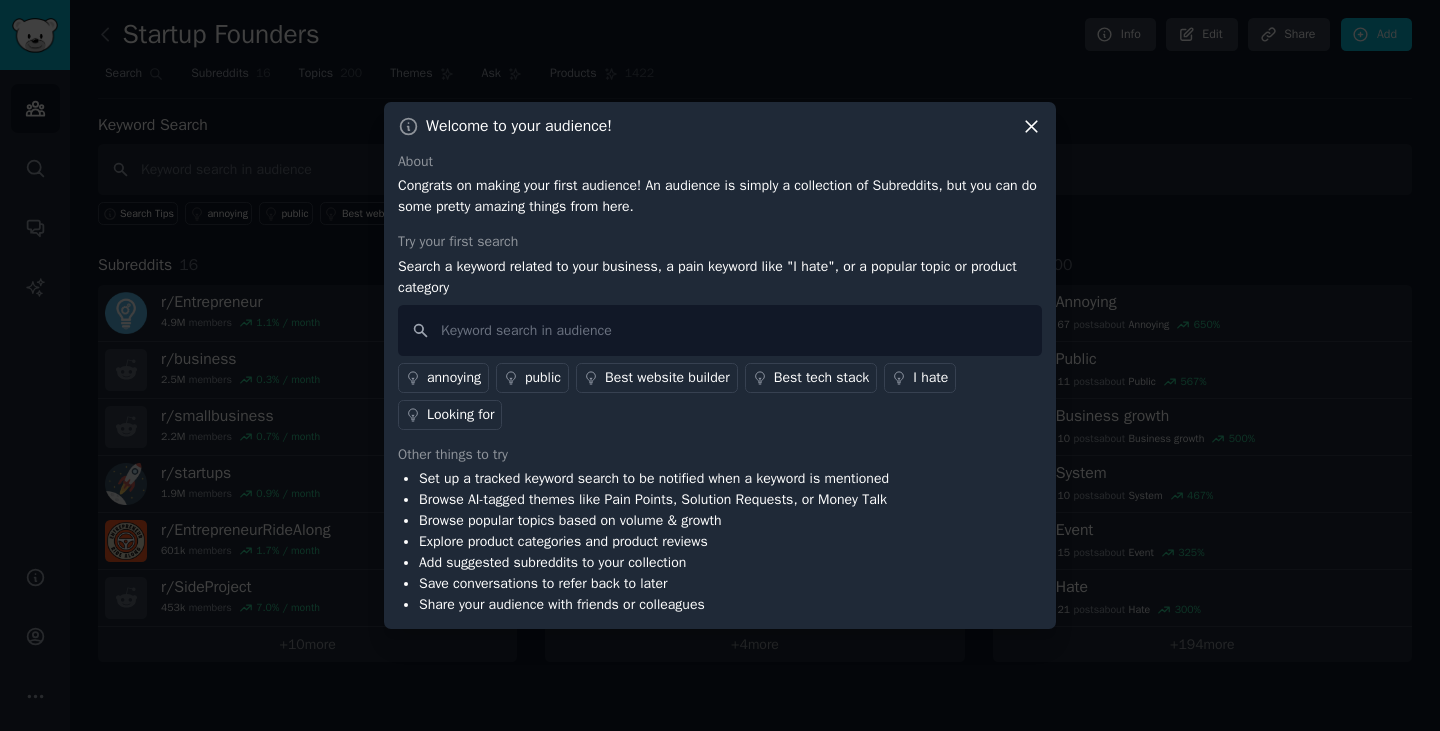 click on "Looking for" at bounding box center [460, 414] 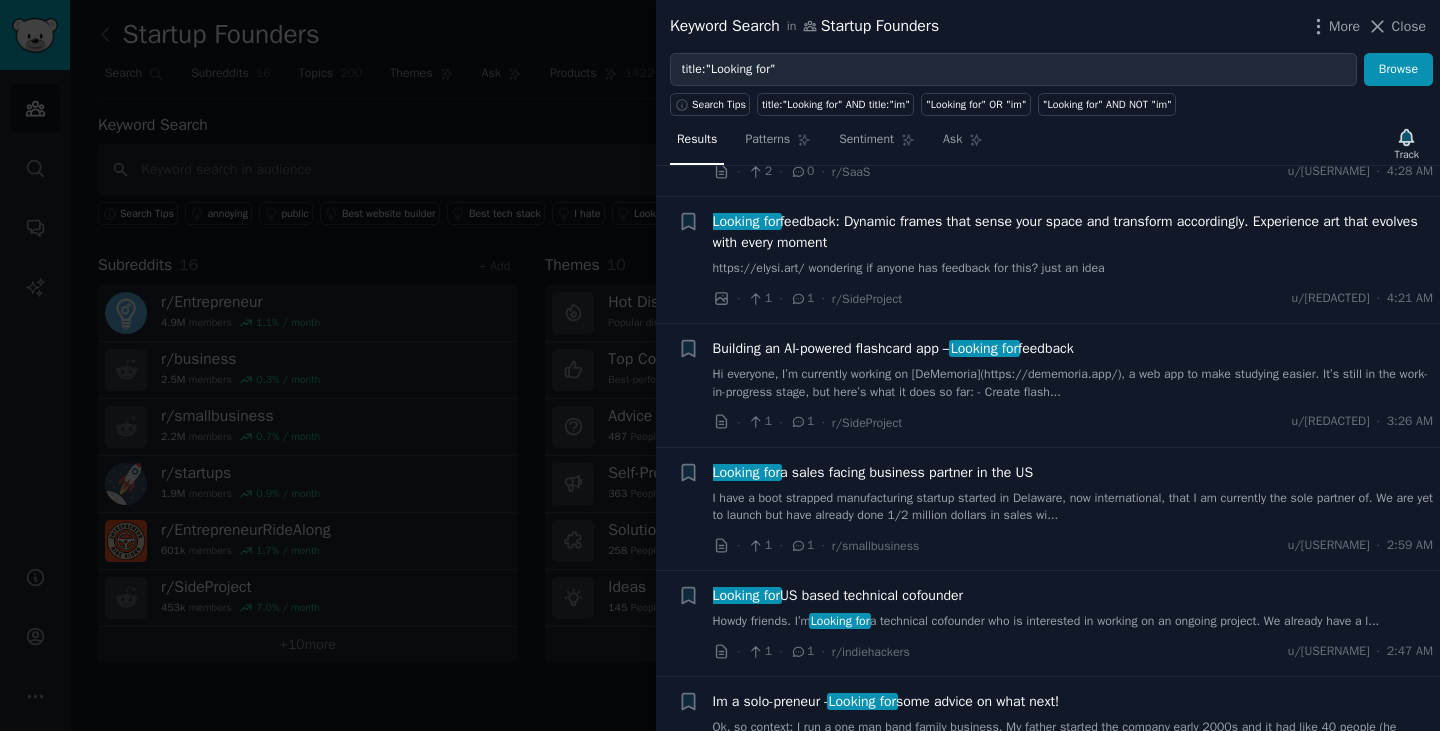 scroll, scrollTop: 2221, scrollLeft: 0, axis: vertical 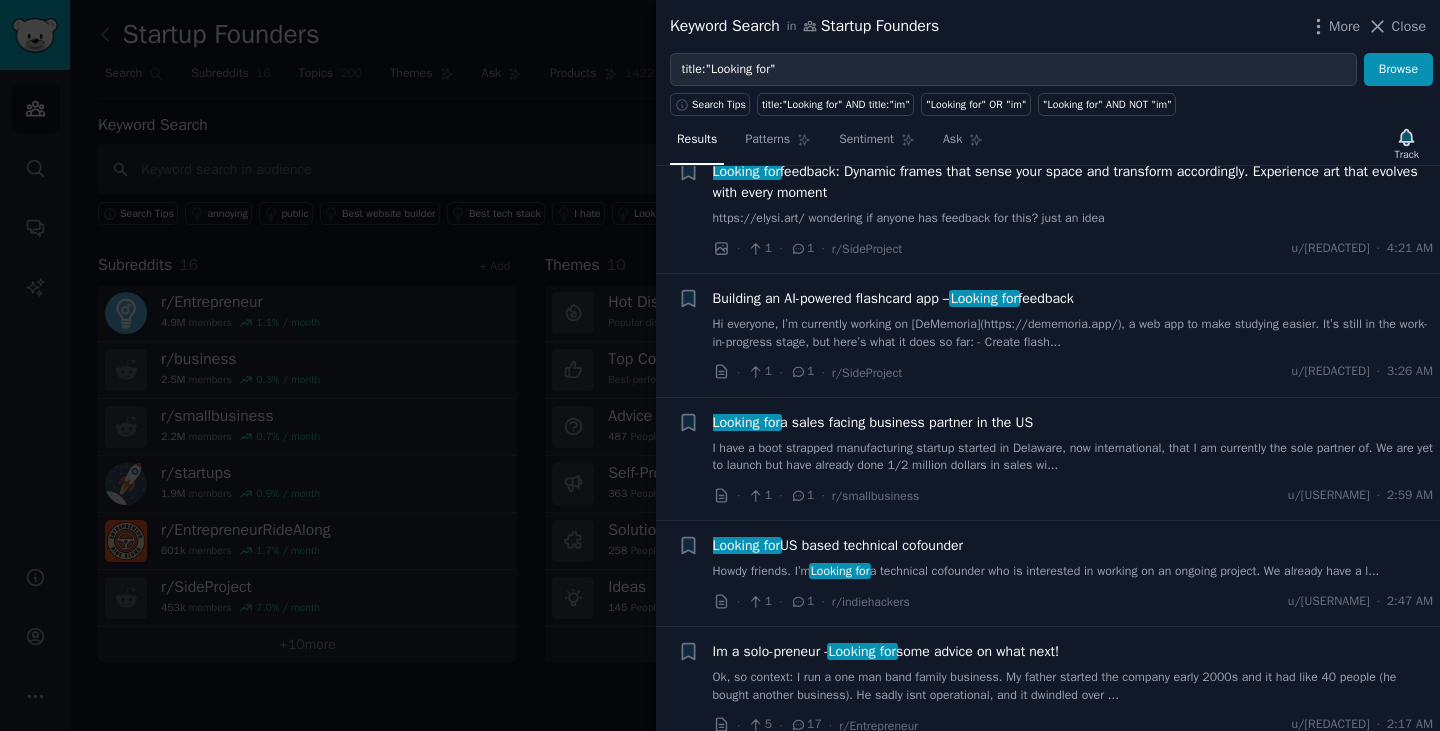 click on "Close" at bounding box center [1409, 26] 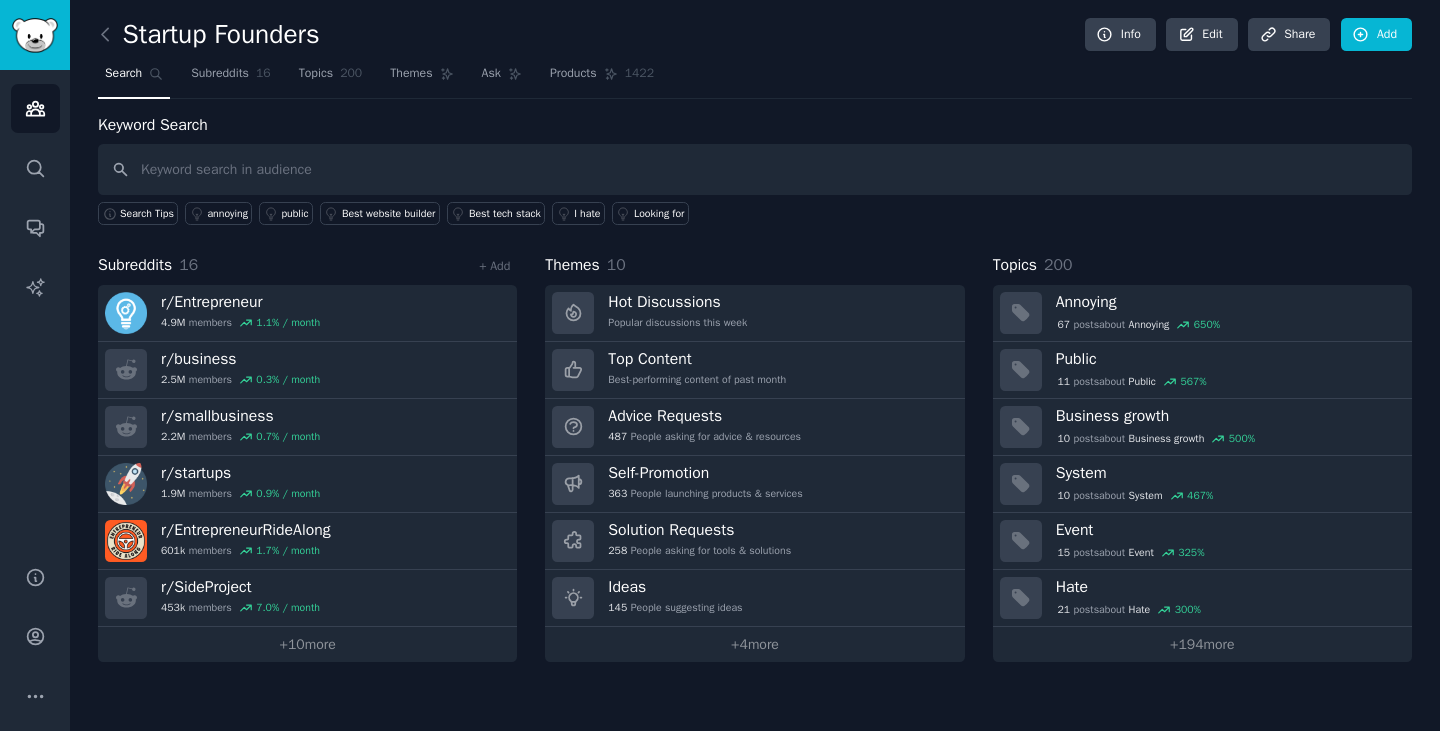 click on "Audiences Search Conversations AI Reports" at bounding box center (35, 306) 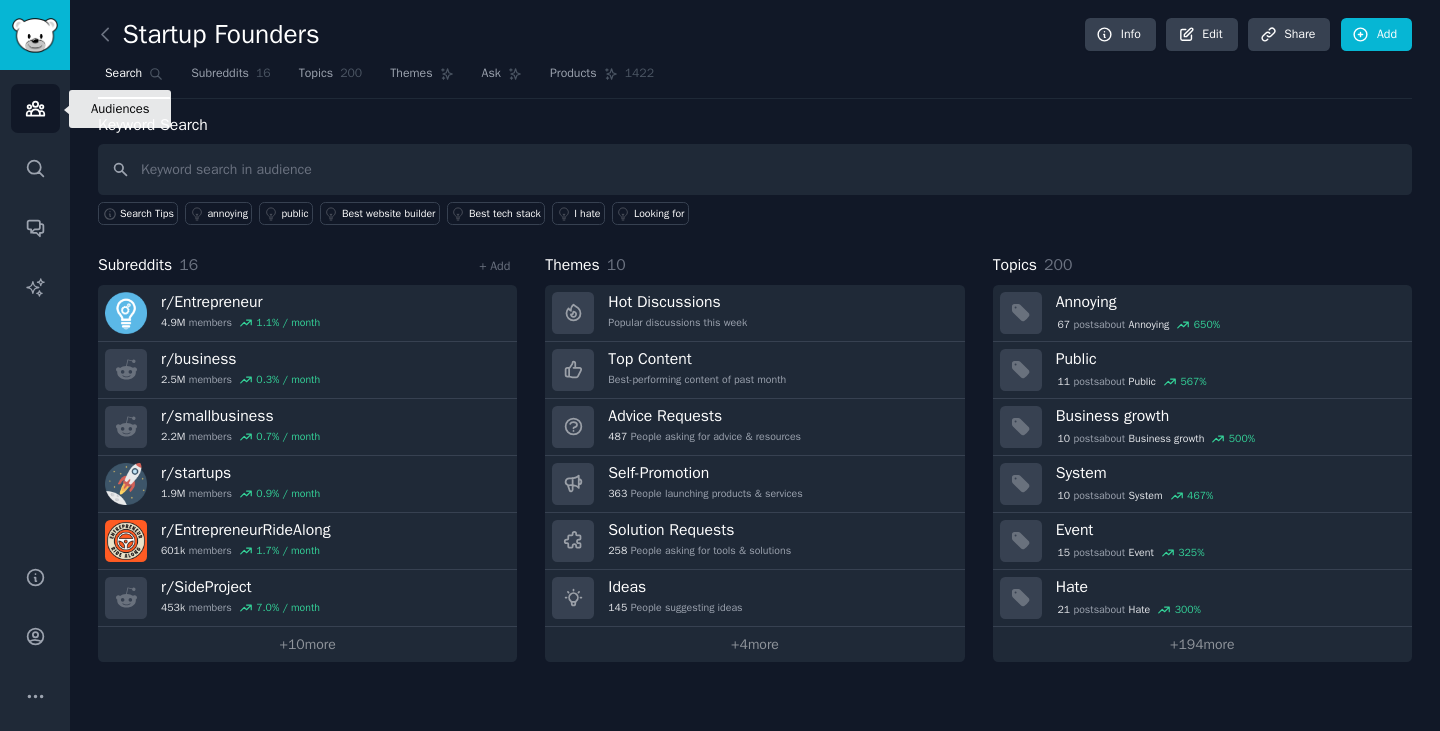 click 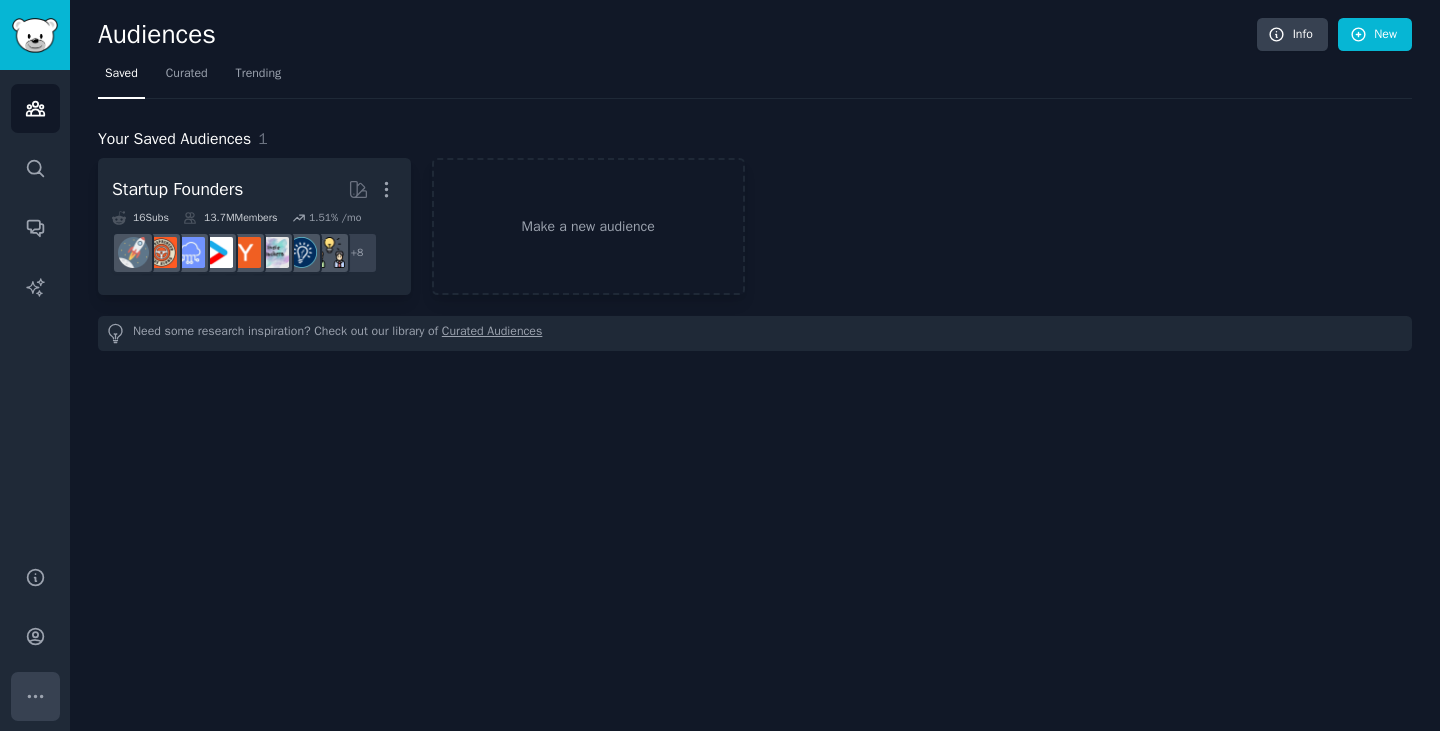 click on "More" at bounding box center (35, 696) 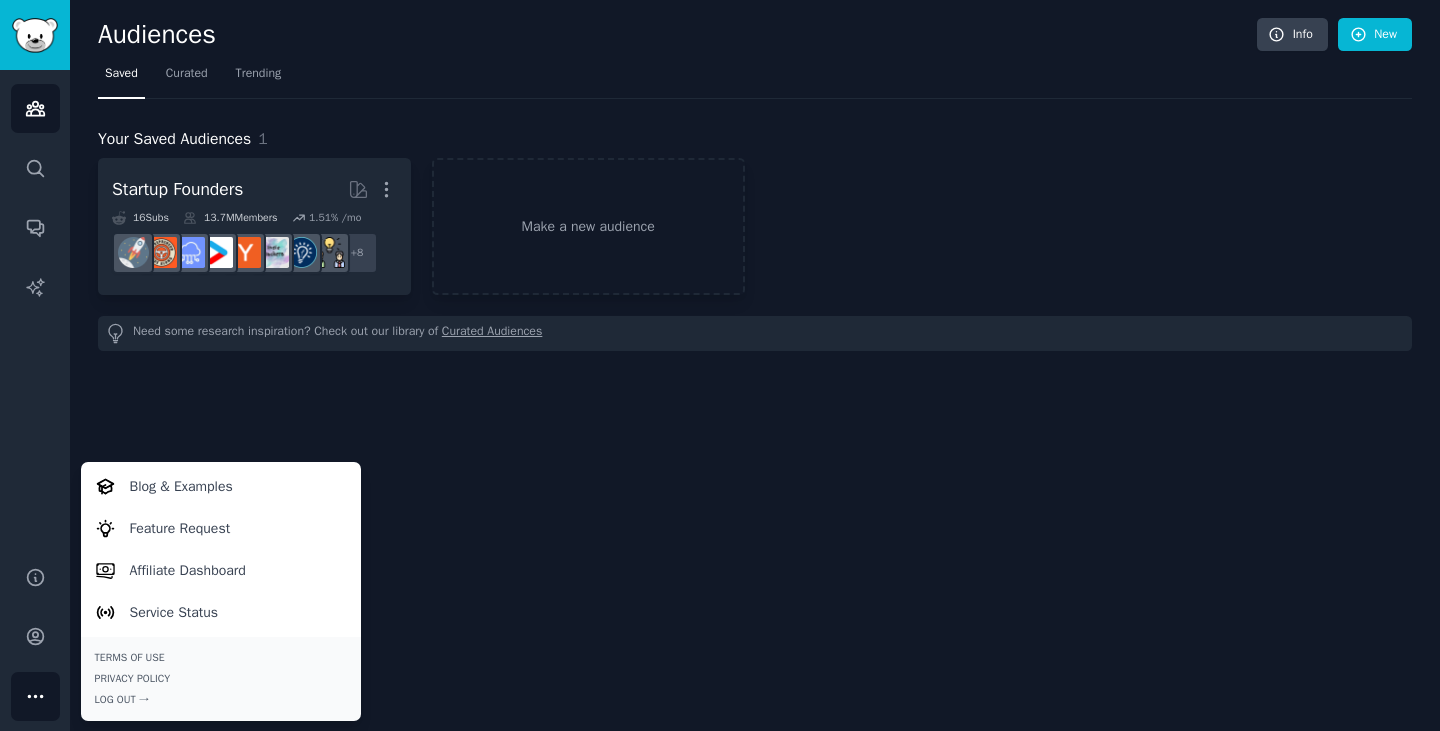 click on "Audiences Search Conversations AI Reports" at bounding box center (35, 306) 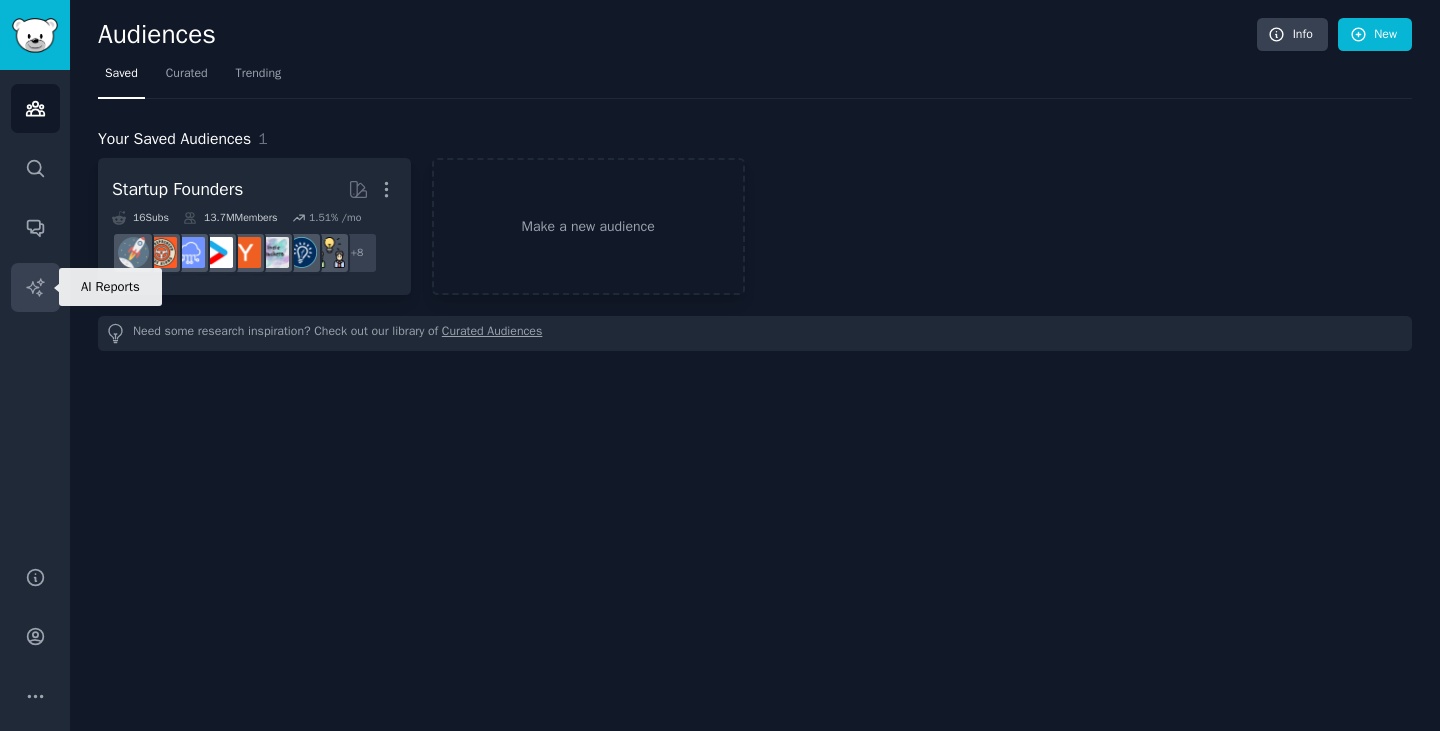 click 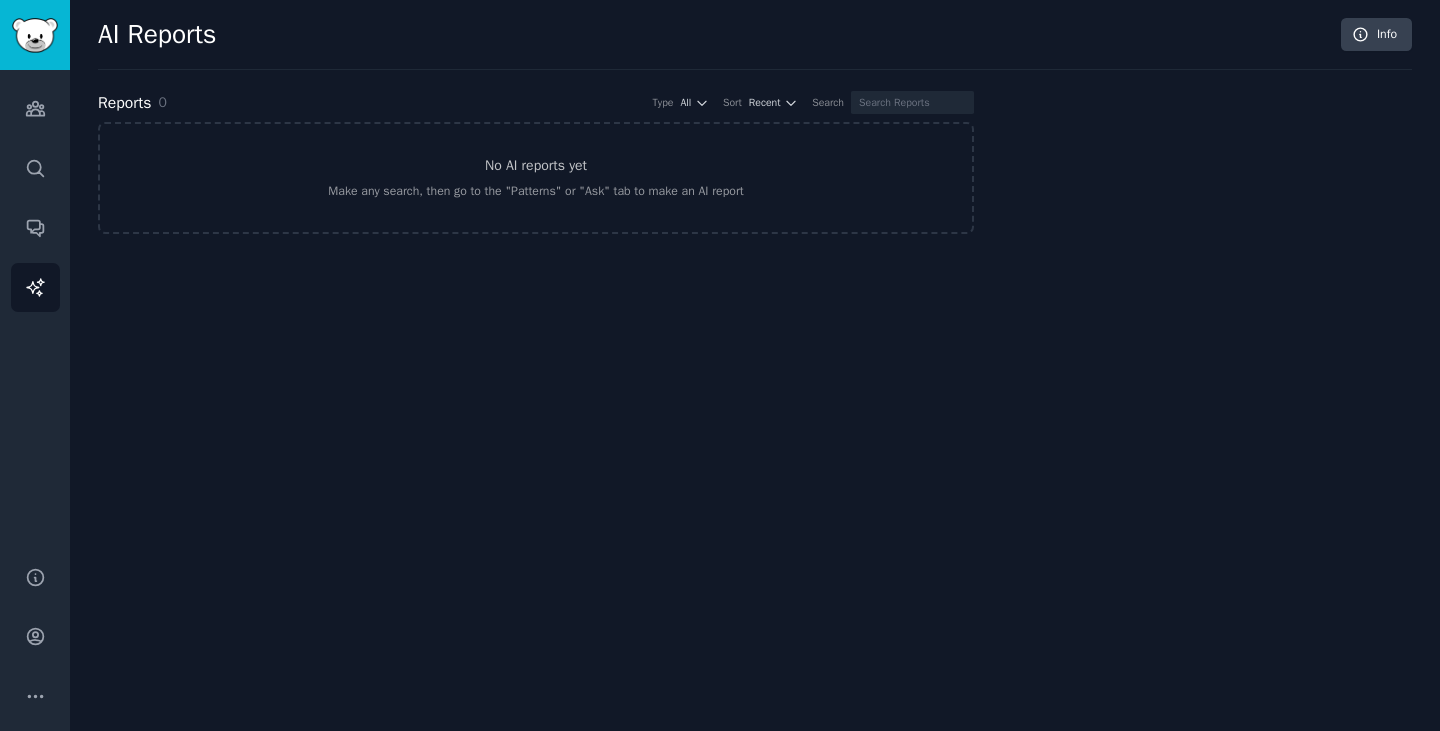 click on "Audiences Search Conversations AI Reports" at bounding box center (35, 306) 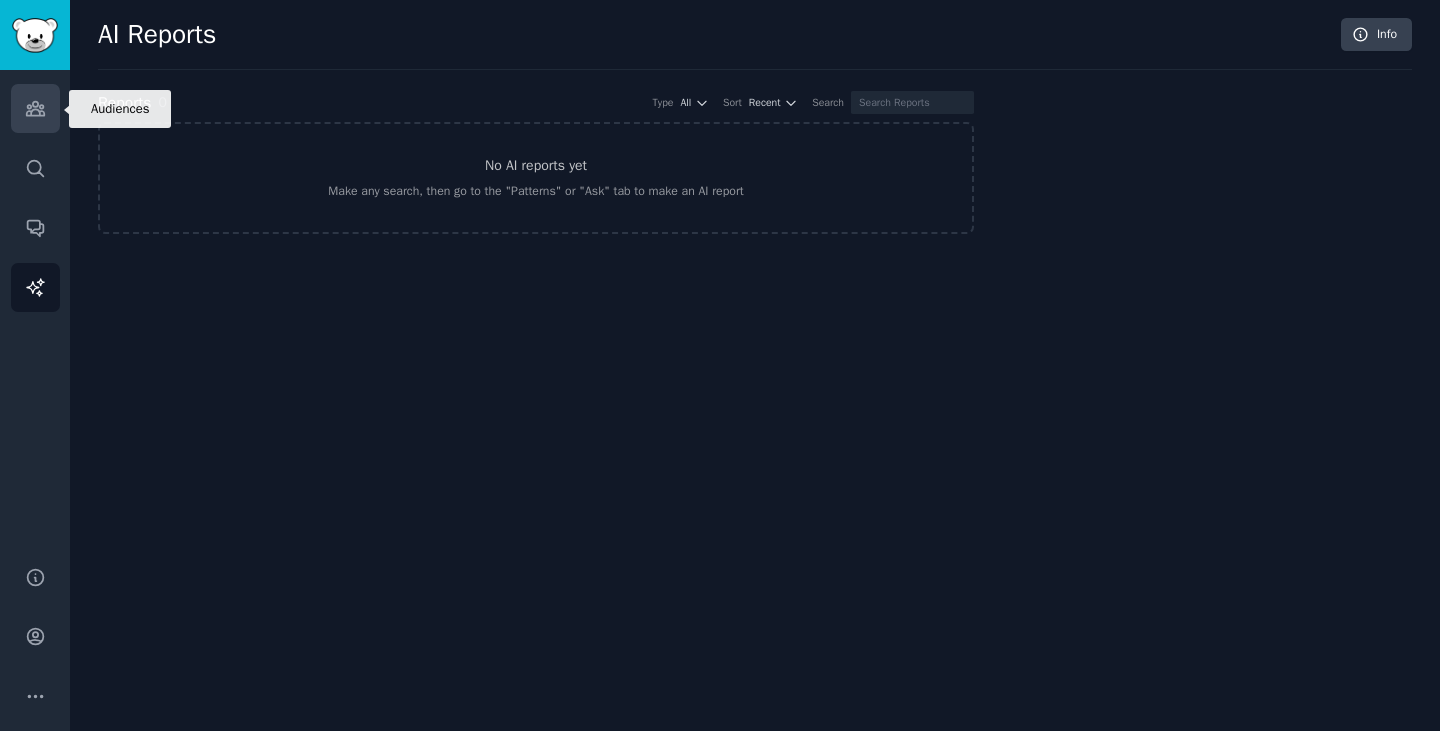 click on "Audiences" at bounding box center (35, 108) 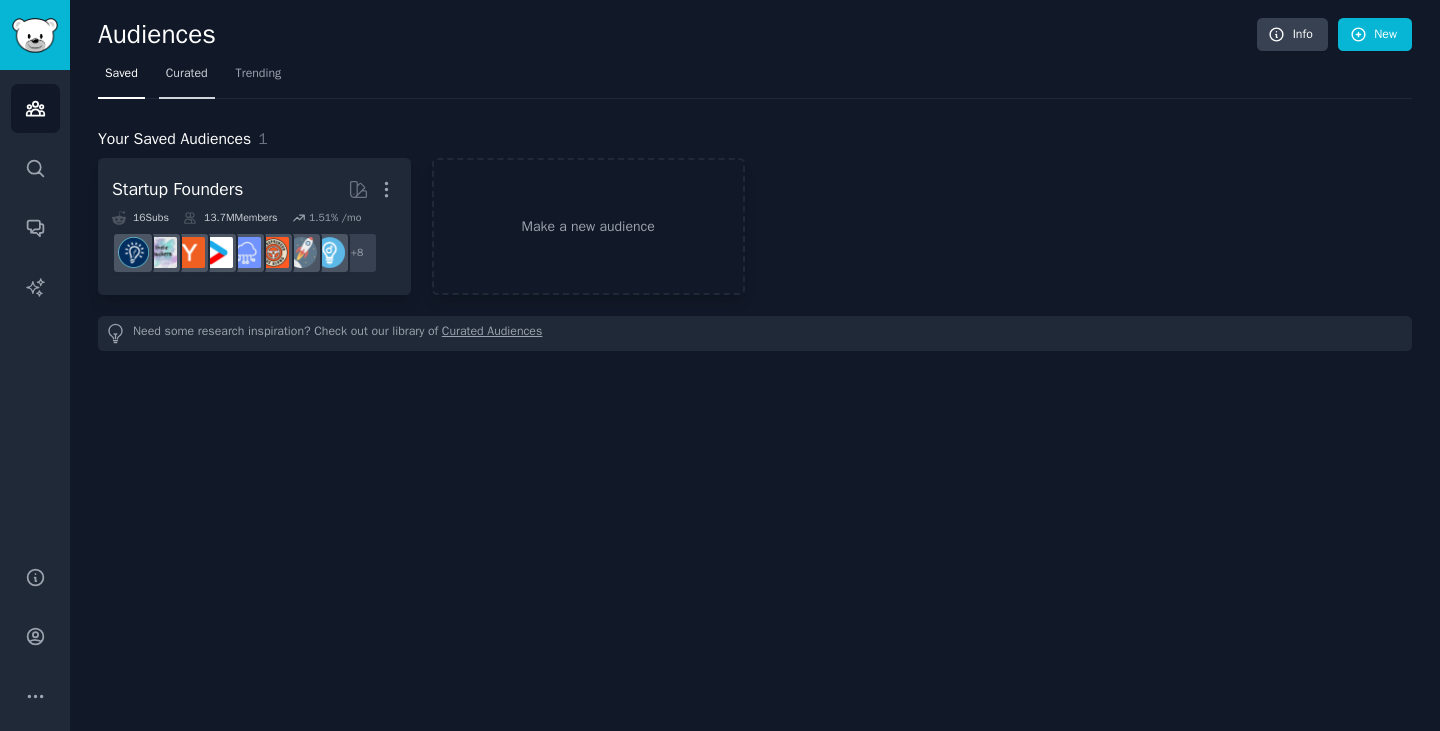 click on "Curated" at bounding box center [187, 74] 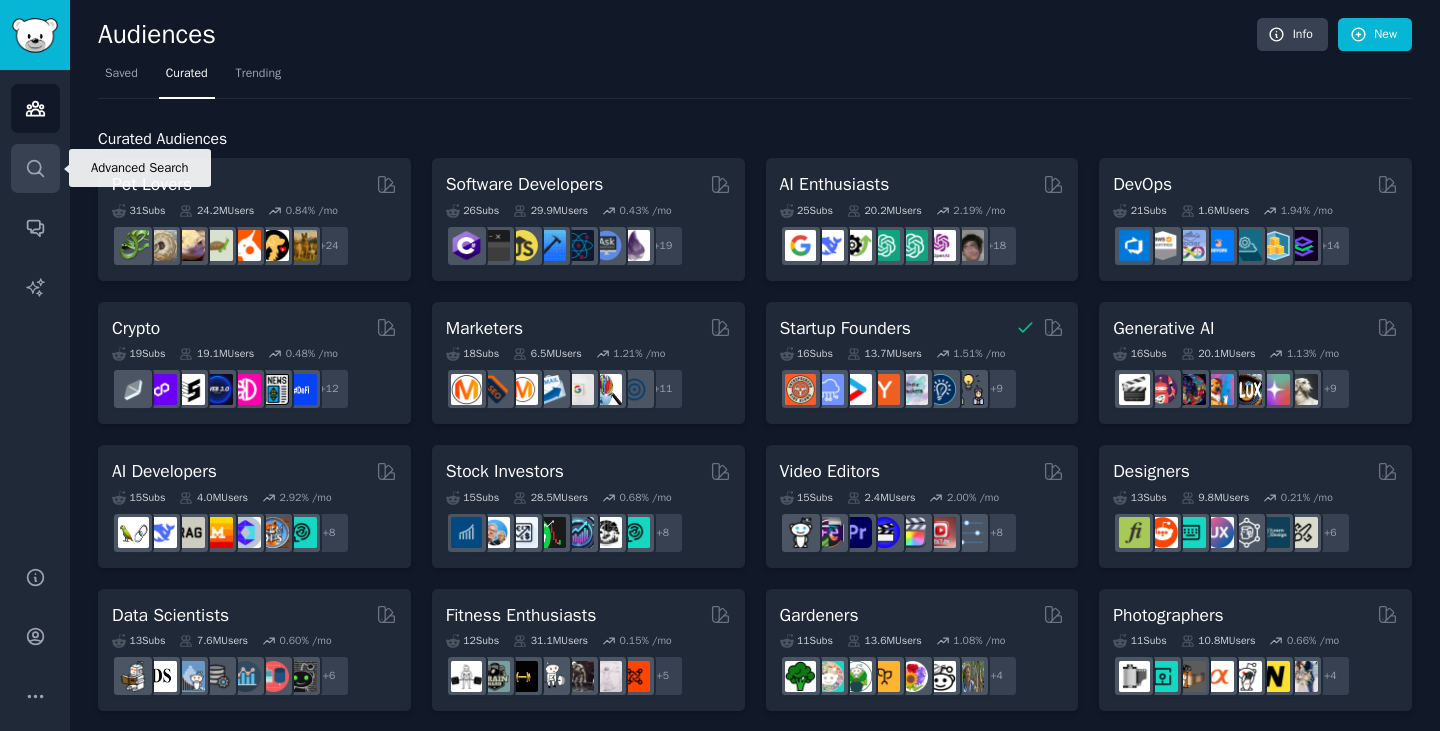 click 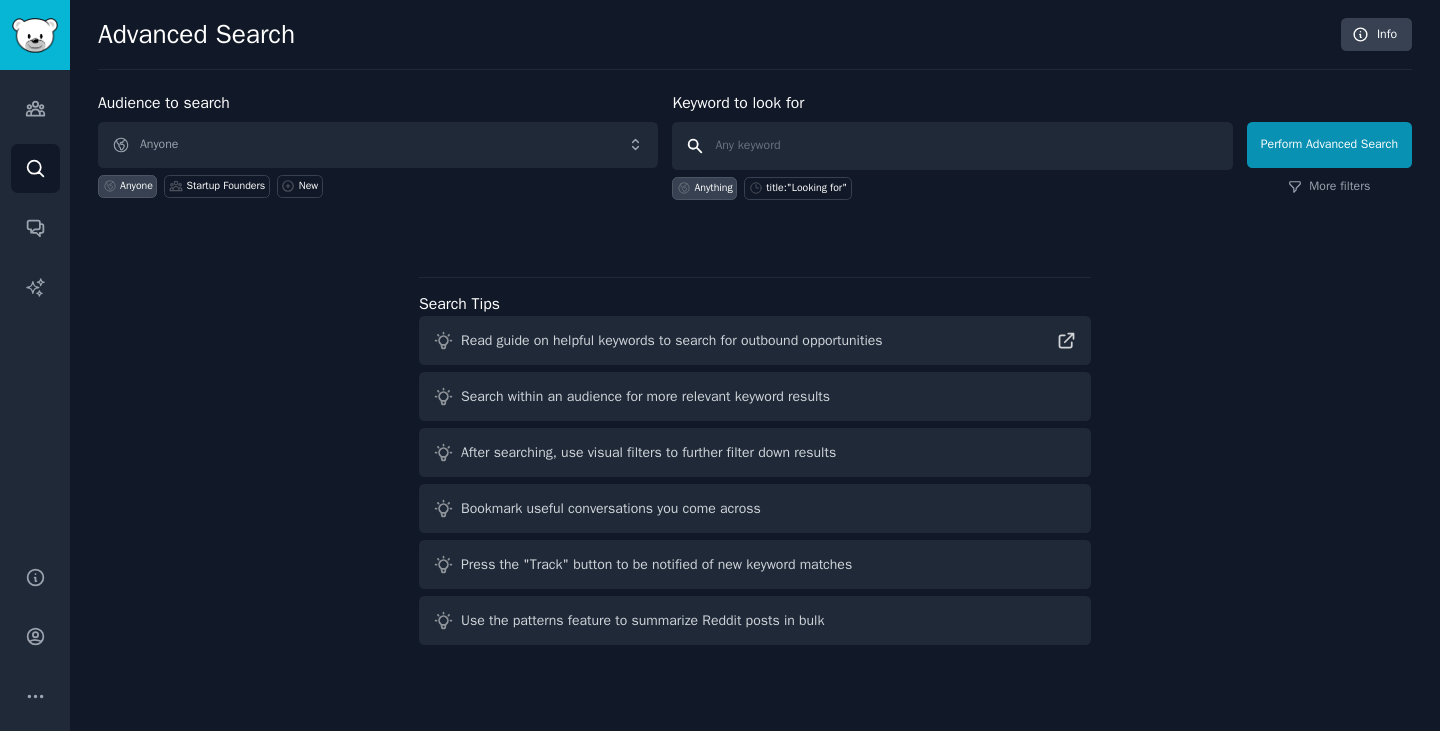 click at bounding box center [952, 146] 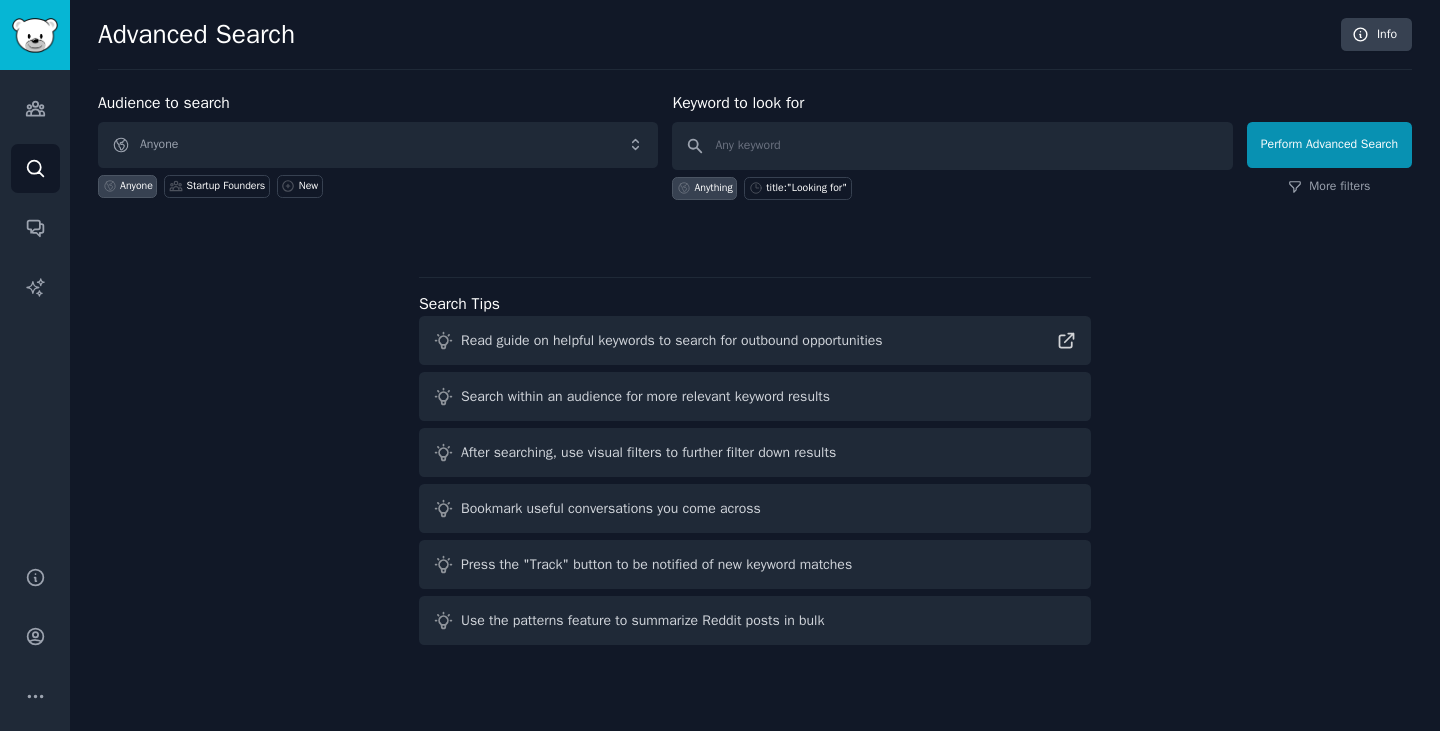 click on "Audience to search Anyone Anyone Startup Founders New" at bounding box center [378, 145] 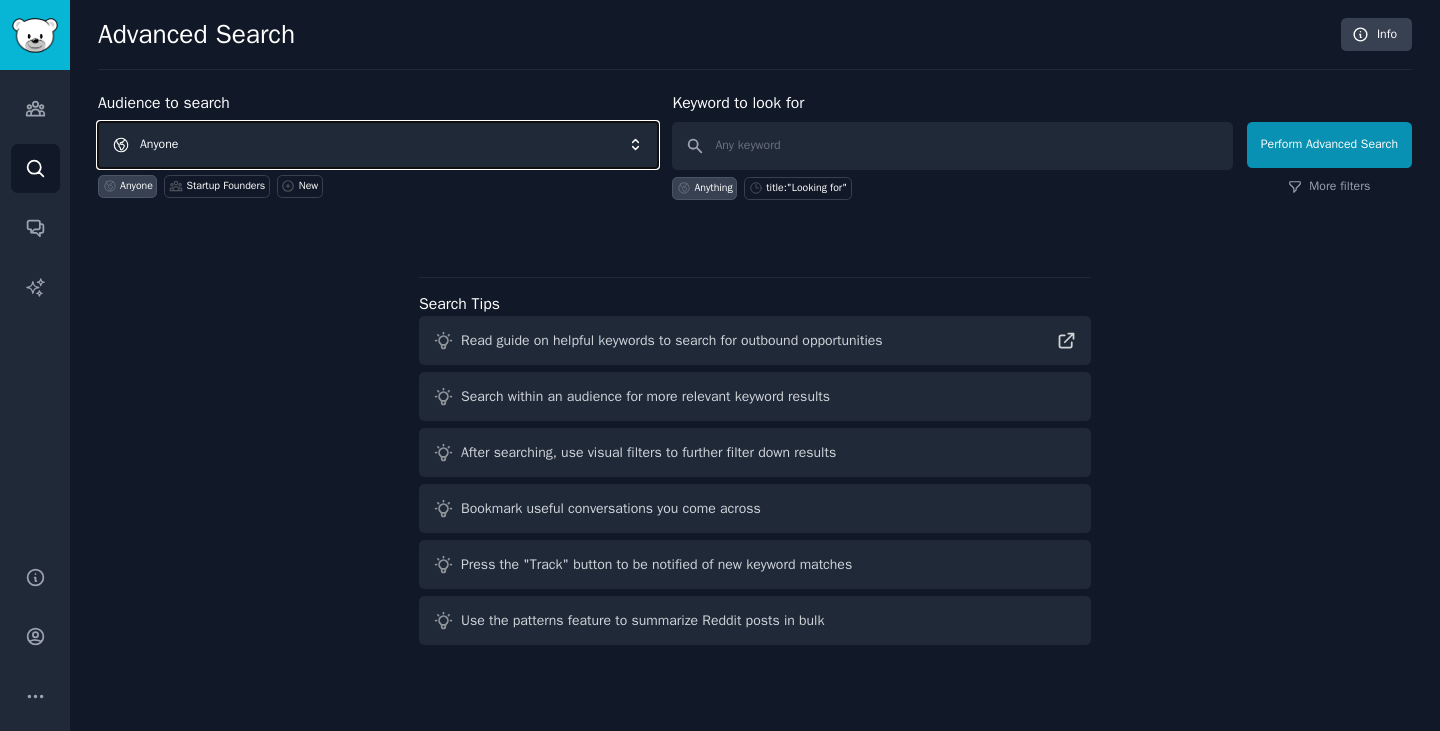 click on "Anyone" at bounding box center [378, 145] 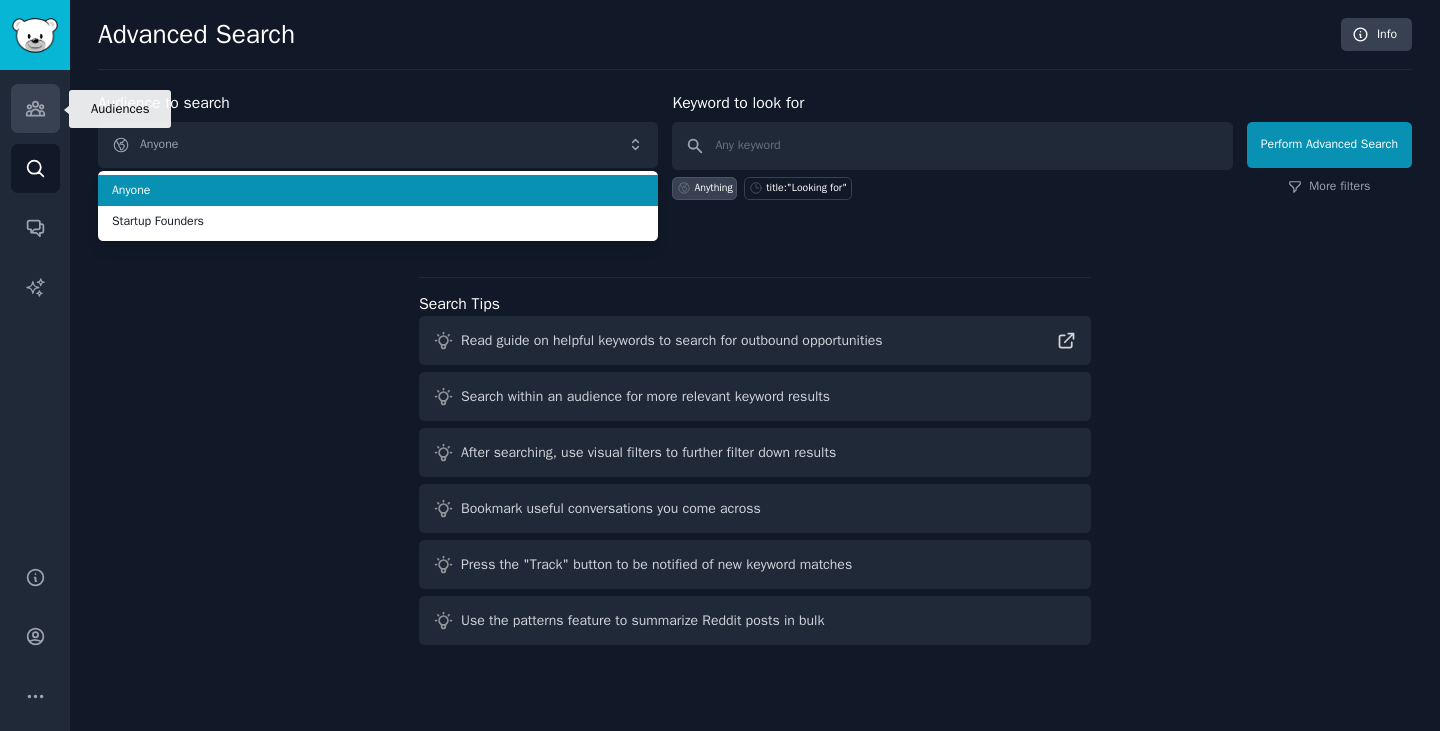 click on "Audiences" at bounding box center (35, 108) 